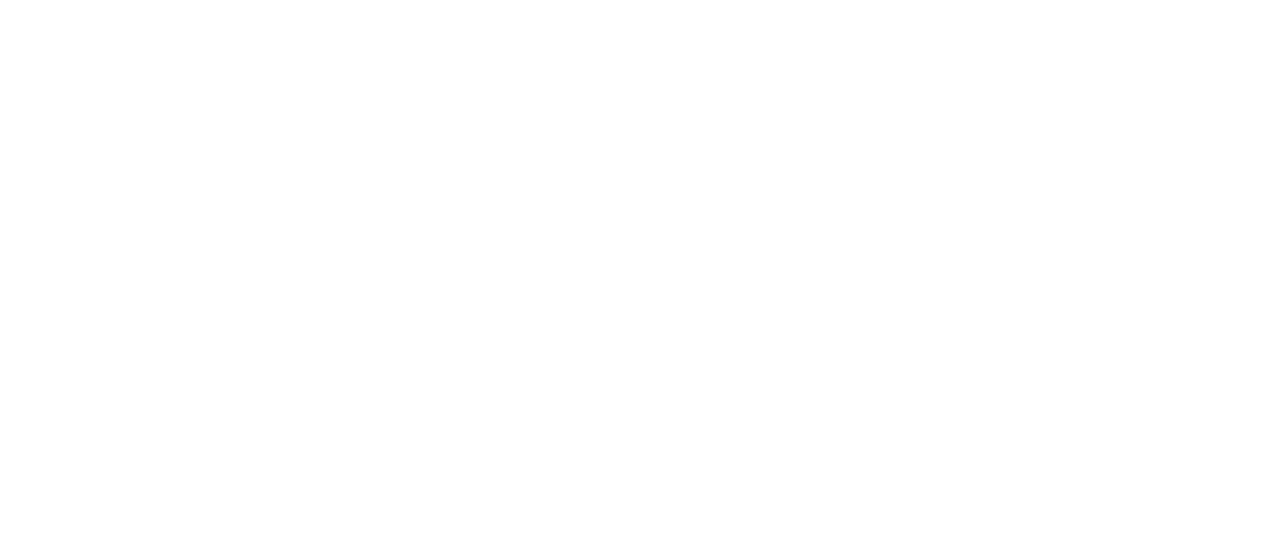 scroll, scrollTop: 0, scrollLeft: 0, axis: both 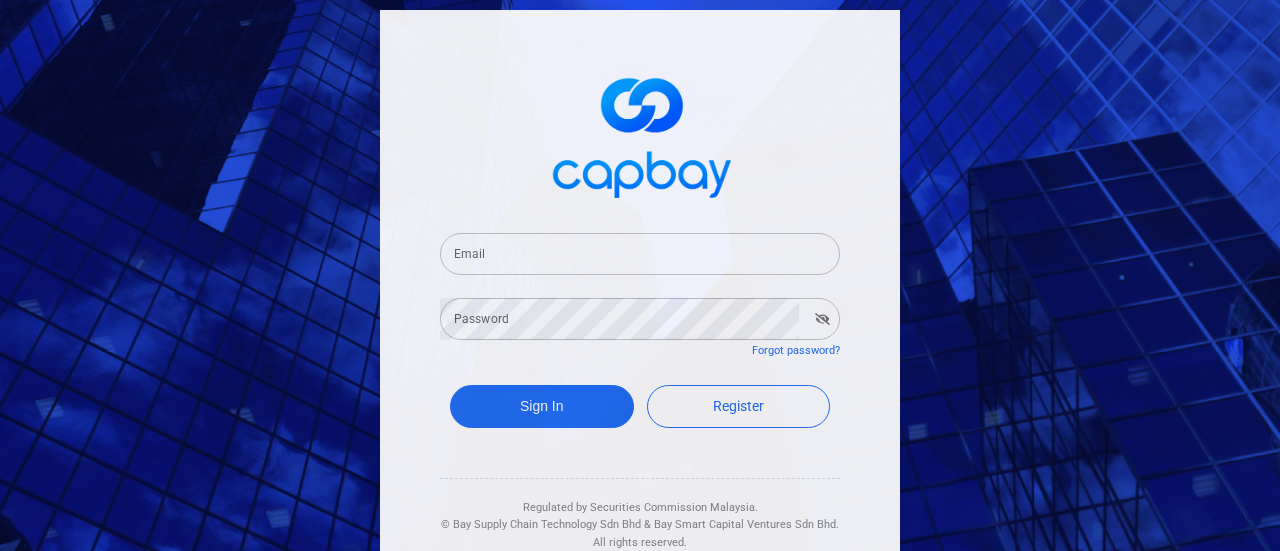 click on "Email Email Password Password Forgot password? Sign In     Register Regulated by Securities Commission Malaysia.   © Bay Supply Chain Technology Sdn Bhd   &   Bay Smart Capital Ventures Sdn Bhd.   All rights reserved. Download the app and start investing today" at bounding box center [640, 275] 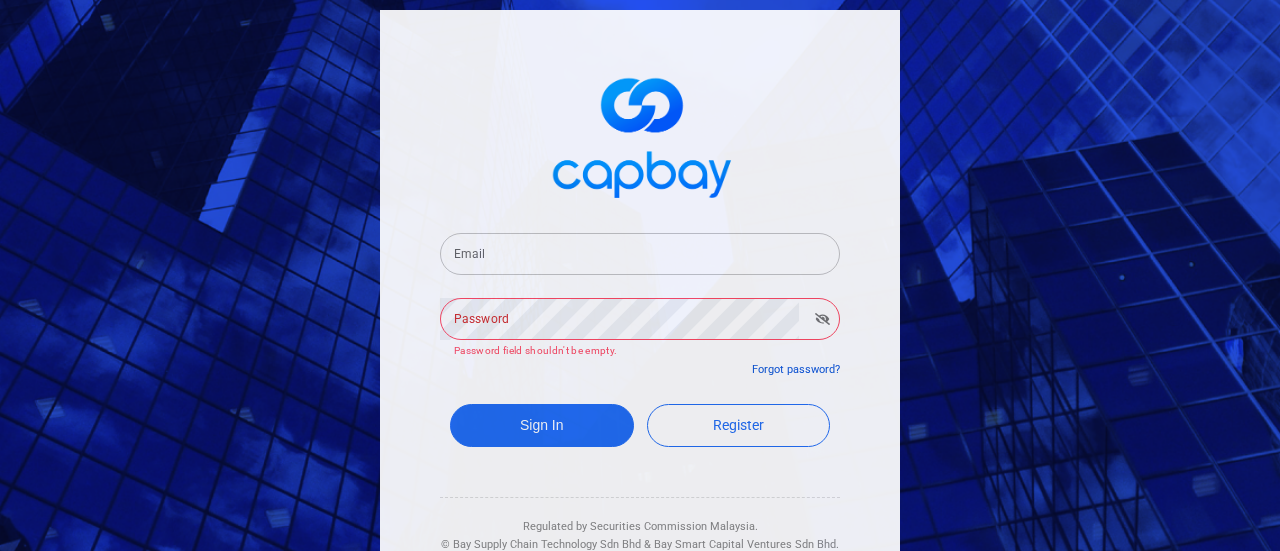 click on "Password Password Password field shouldn't be empty. Forgot password?" at bounding box center [640, 327] 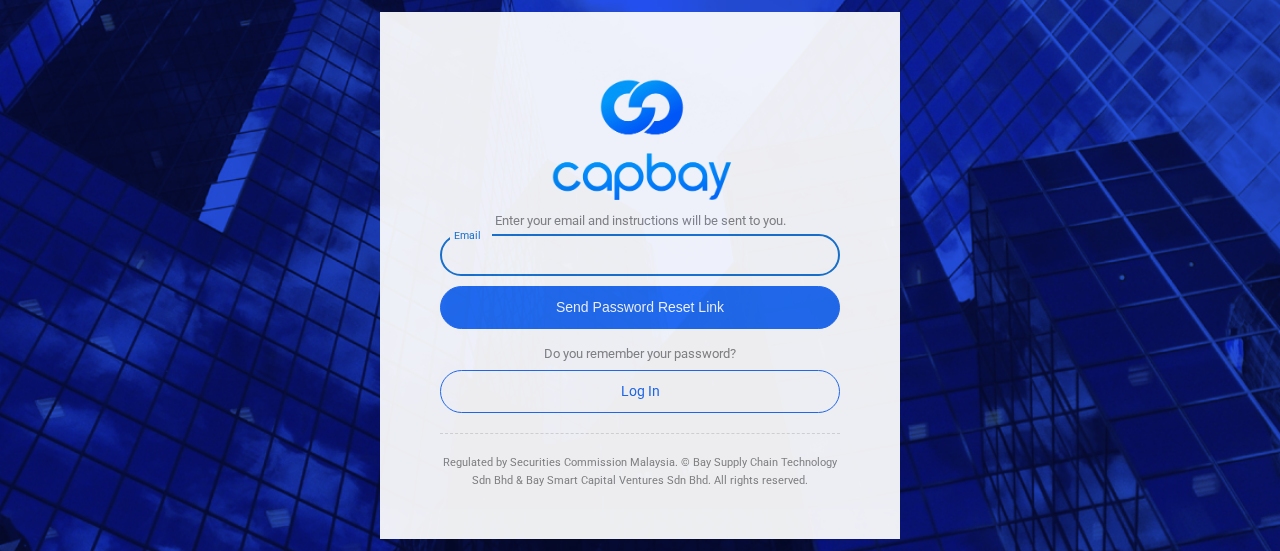 click at bounding box center [640, 255] 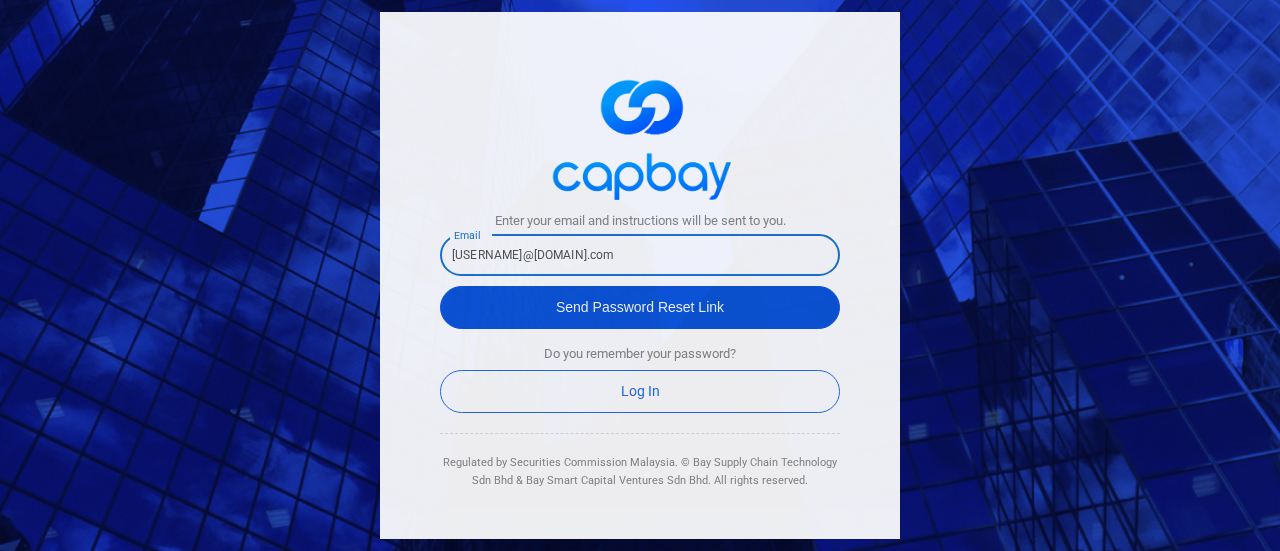 type on "[USERNAME]@[DOMAIN].com" 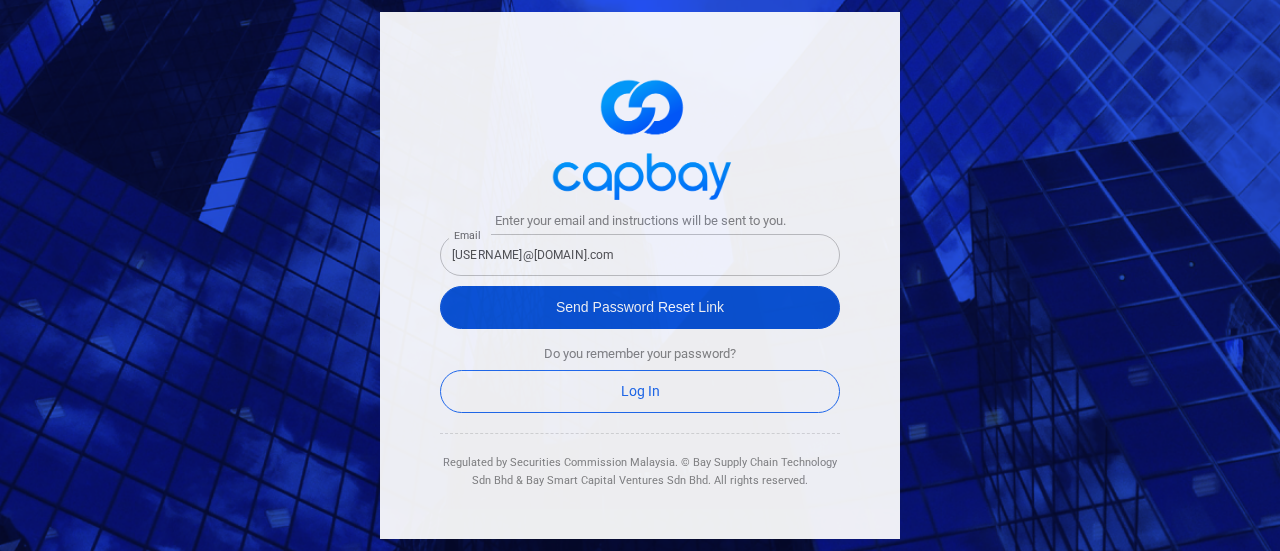 click on "Send Password Reset Link" at bounding box center (640, 307) 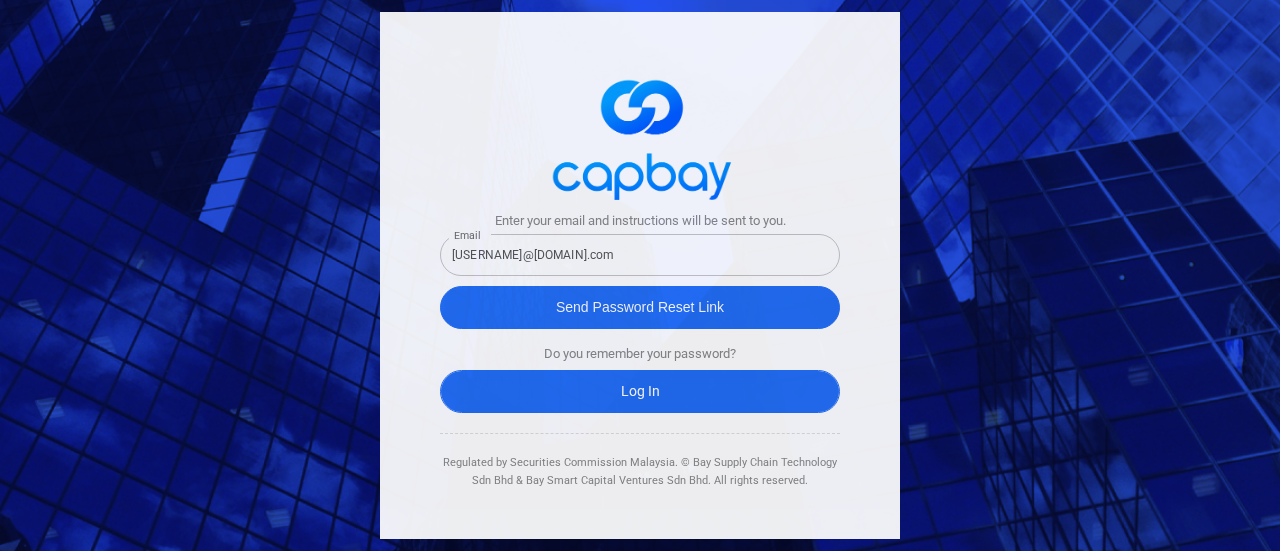 click on "Log In" at bounding box center (640, 391) 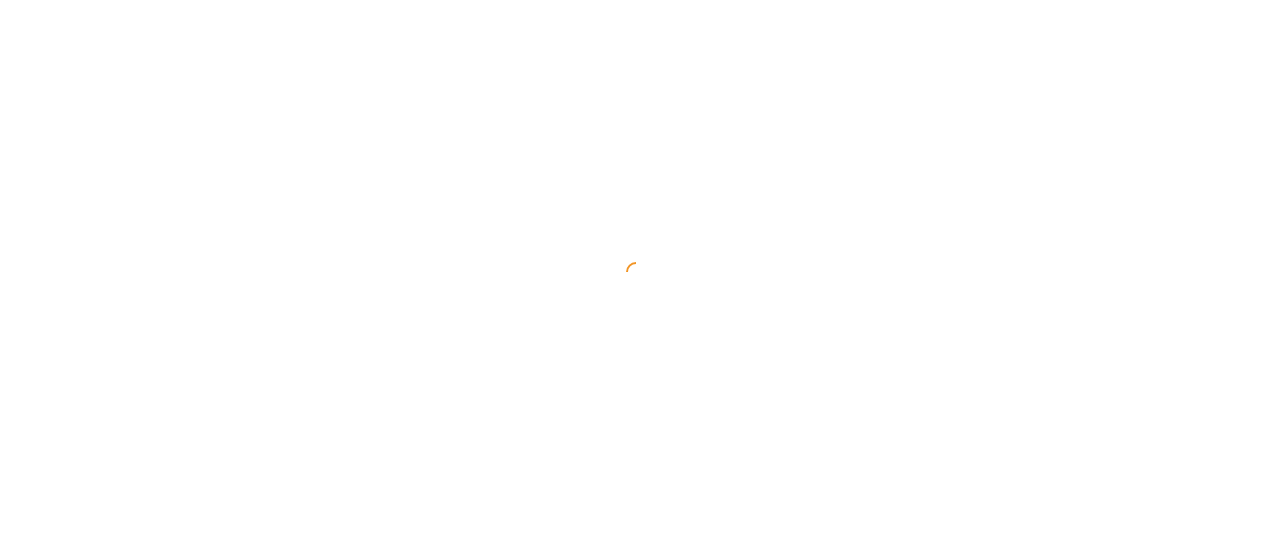 scroll, scrollTop: 0, scrollLeft: 0, axis: both 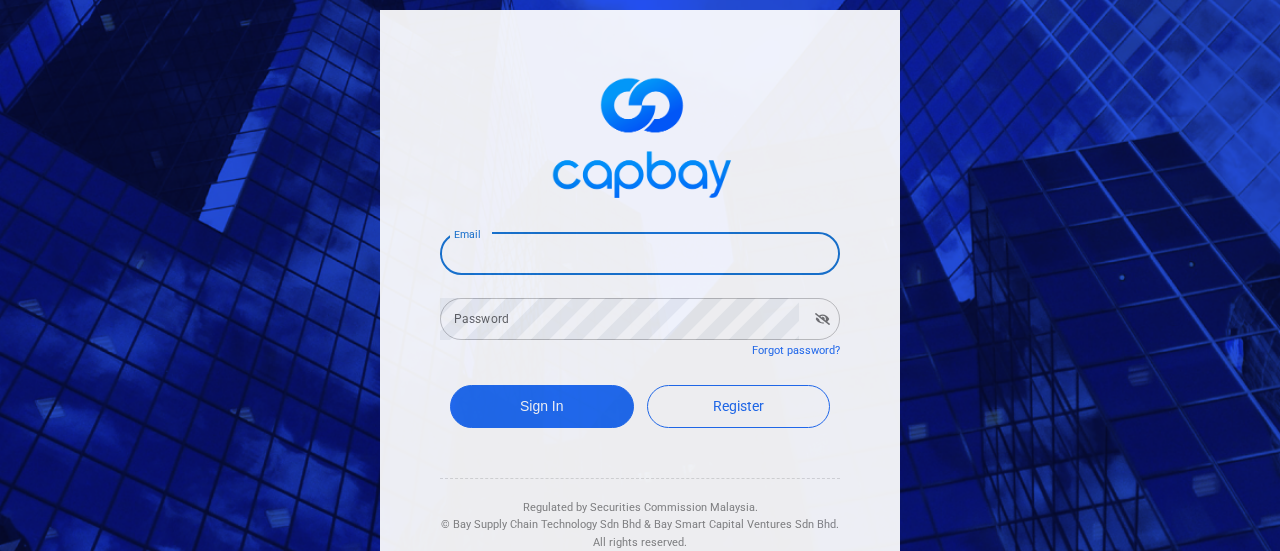 click on "Email" at bounding box center [640, 254] 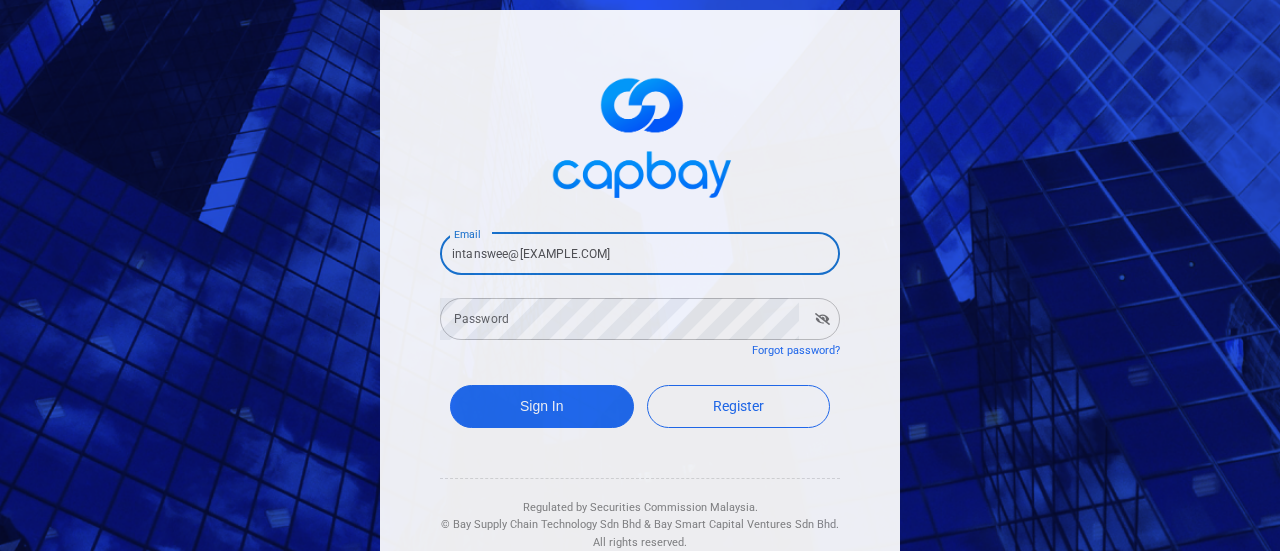 type on "intanswee@[EXAMPLE.COM]" 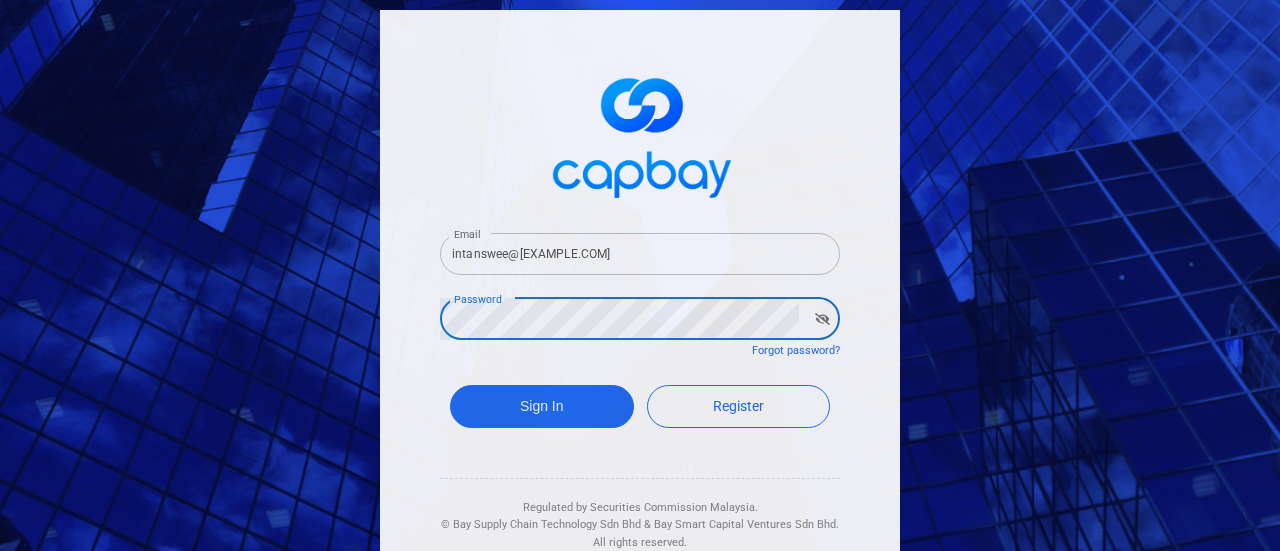 click 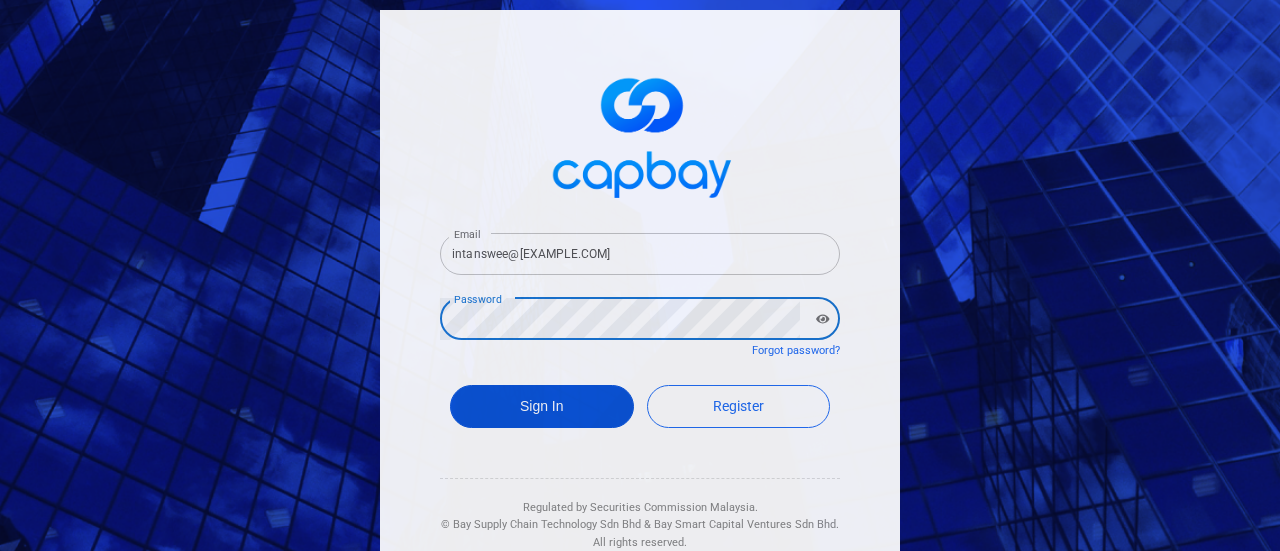 click on "Sign In" at bounding box center (542, 406) 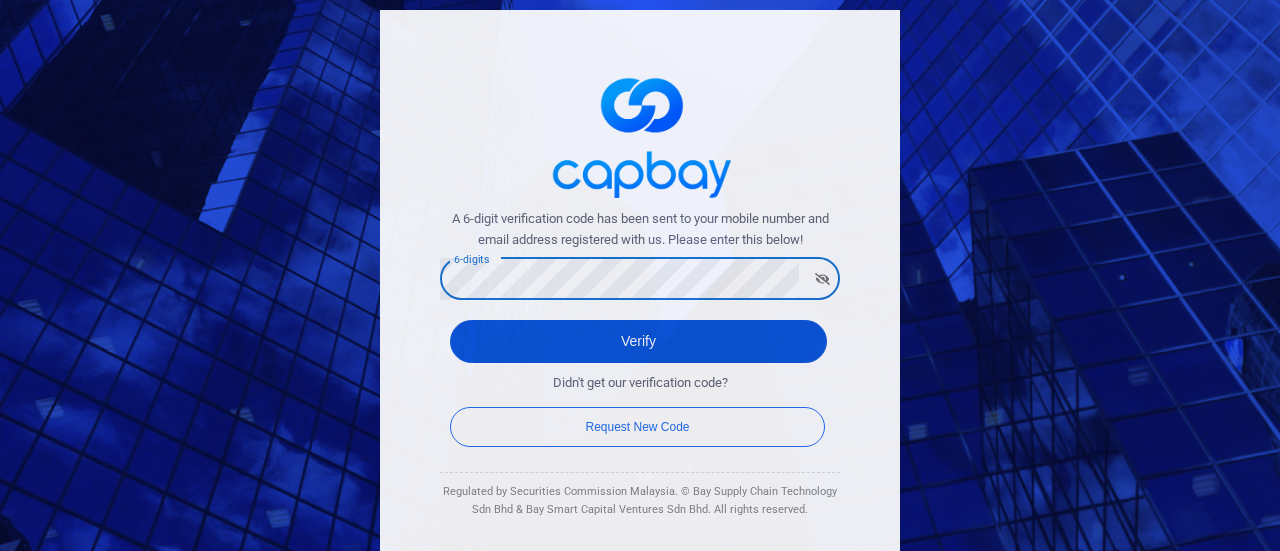click on "Verify" at bounding box center (638, 341) 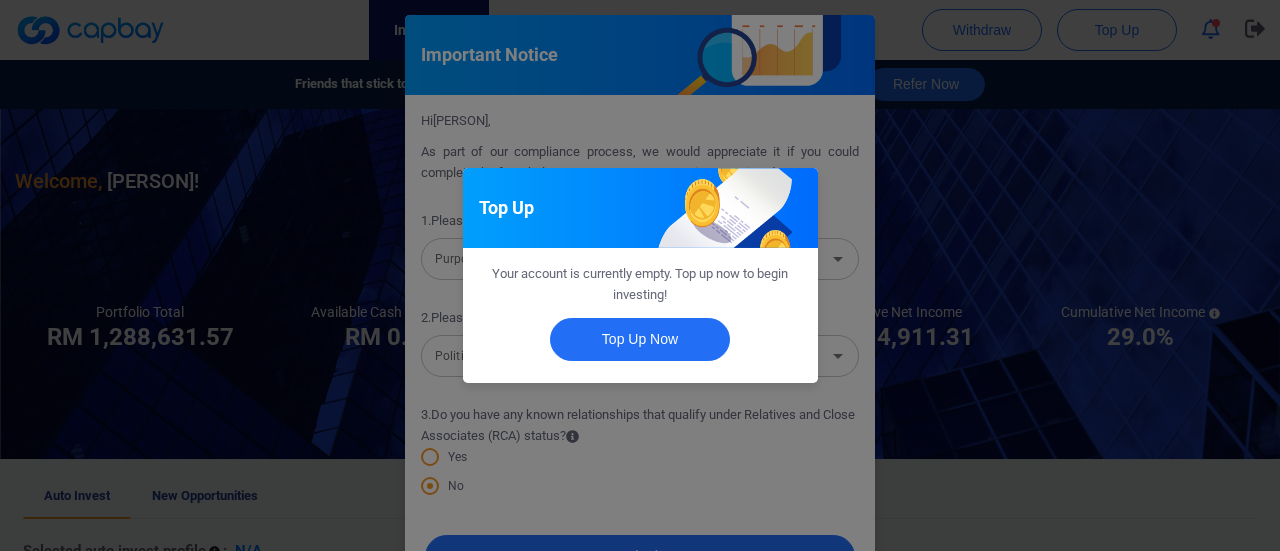 click on "Top Up Your account is currently empty. Top up now to begin investing! Top Up Now" at bounding box center (640, 275) 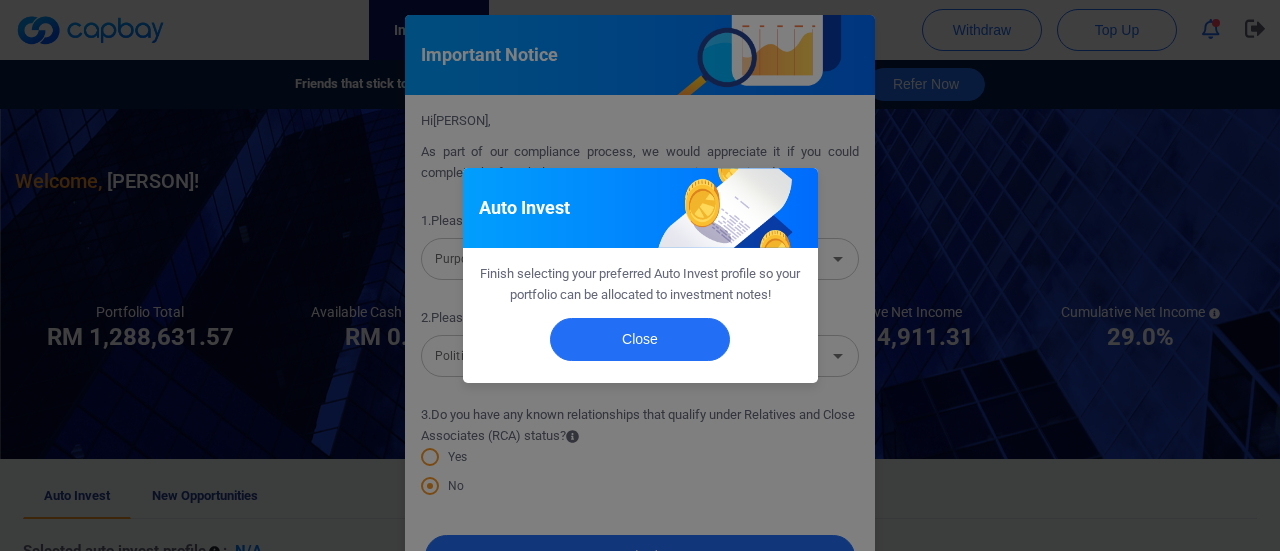click on "Close" at bounding box center [640, 344] 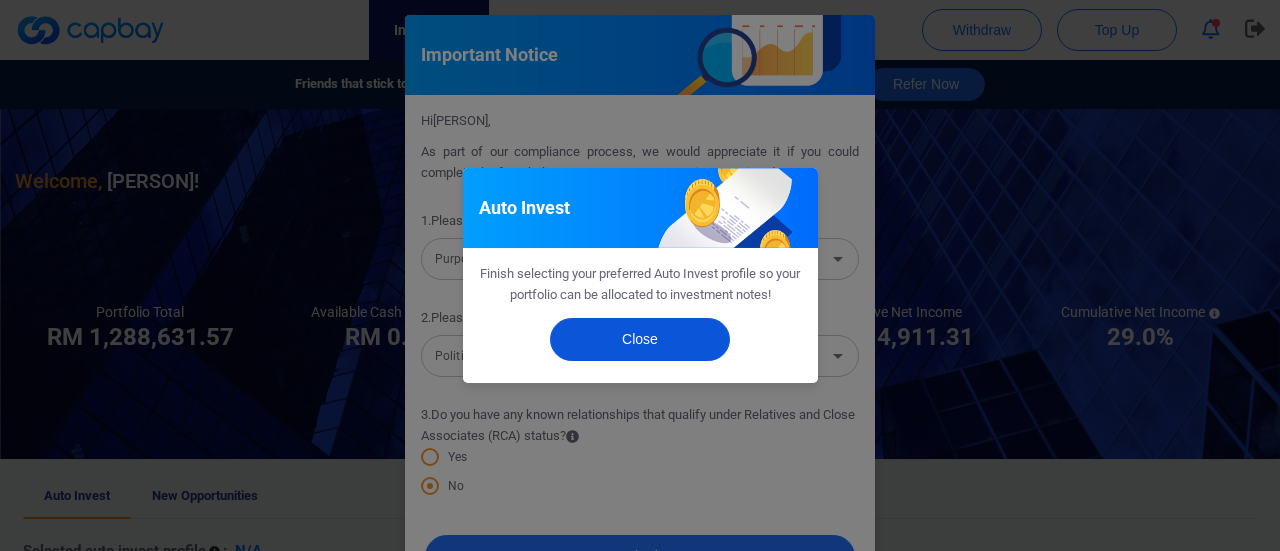 click on "Close" at bounding box center [640, 339] 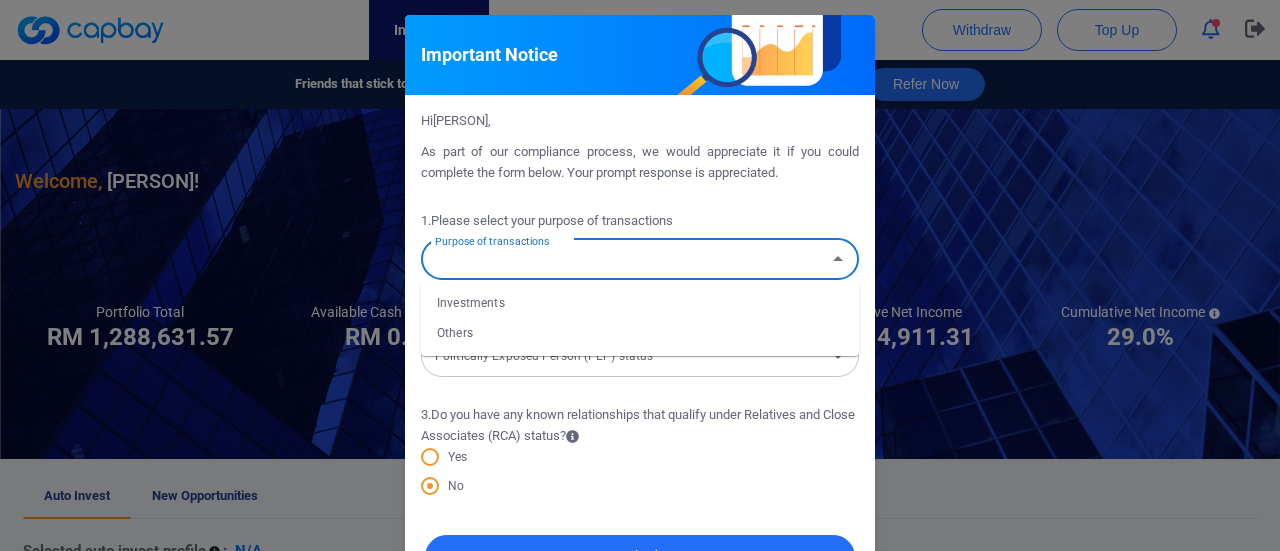 click on "Purpose of transactions" at bounding box center (623, 259) 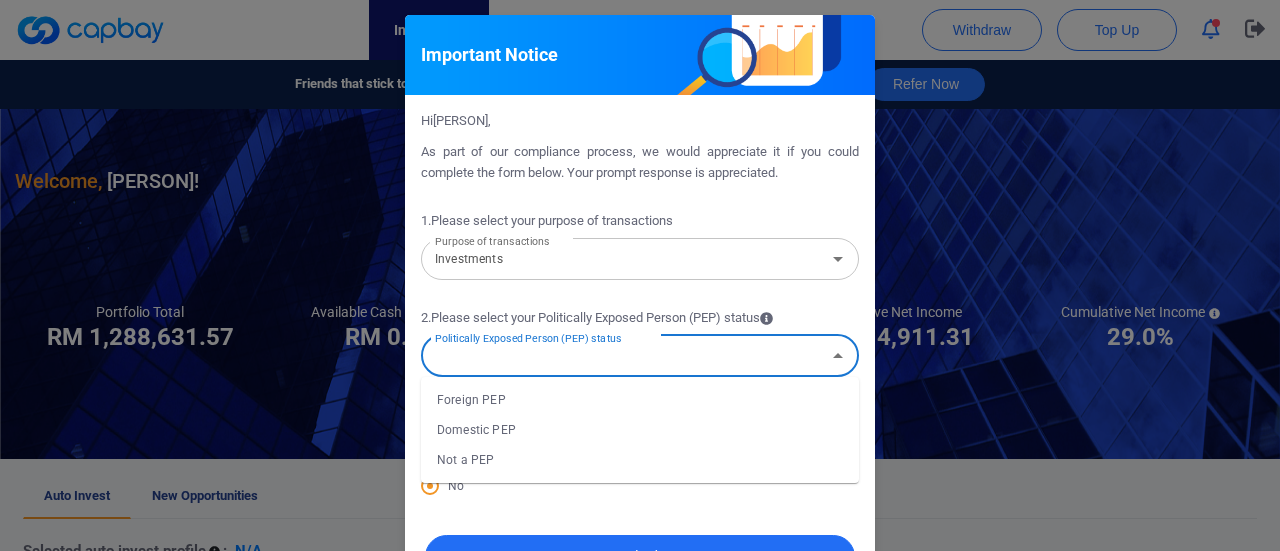 click on "Politically Exposed Person (PEP) status" at bounding box center (623, 355) 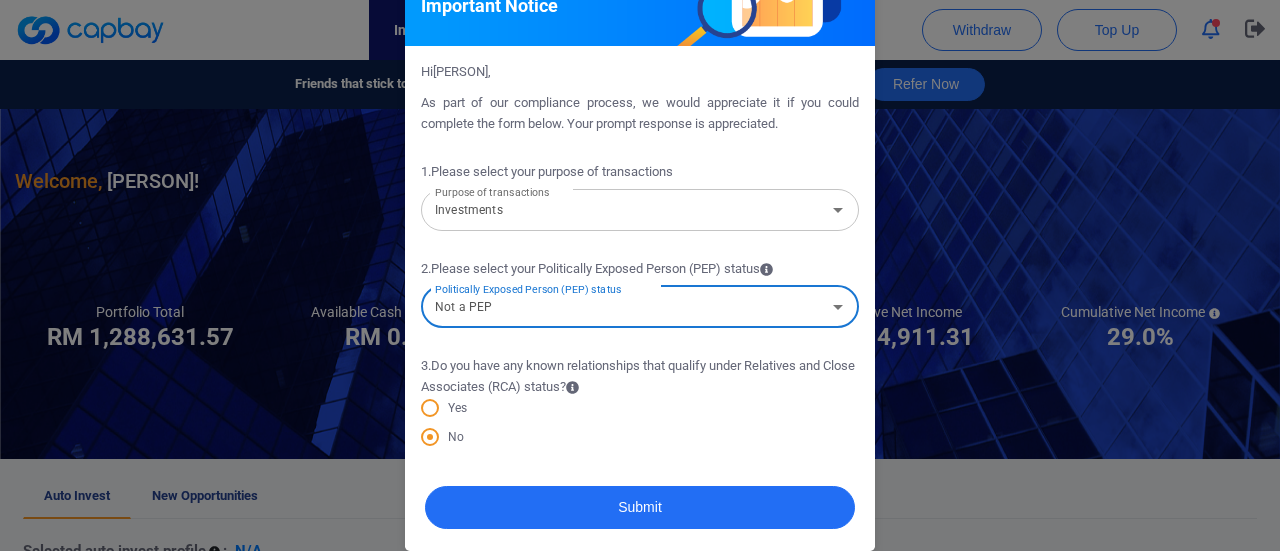 scroll, scrollTop: 52, scrollLeft: 0, axis: vertical 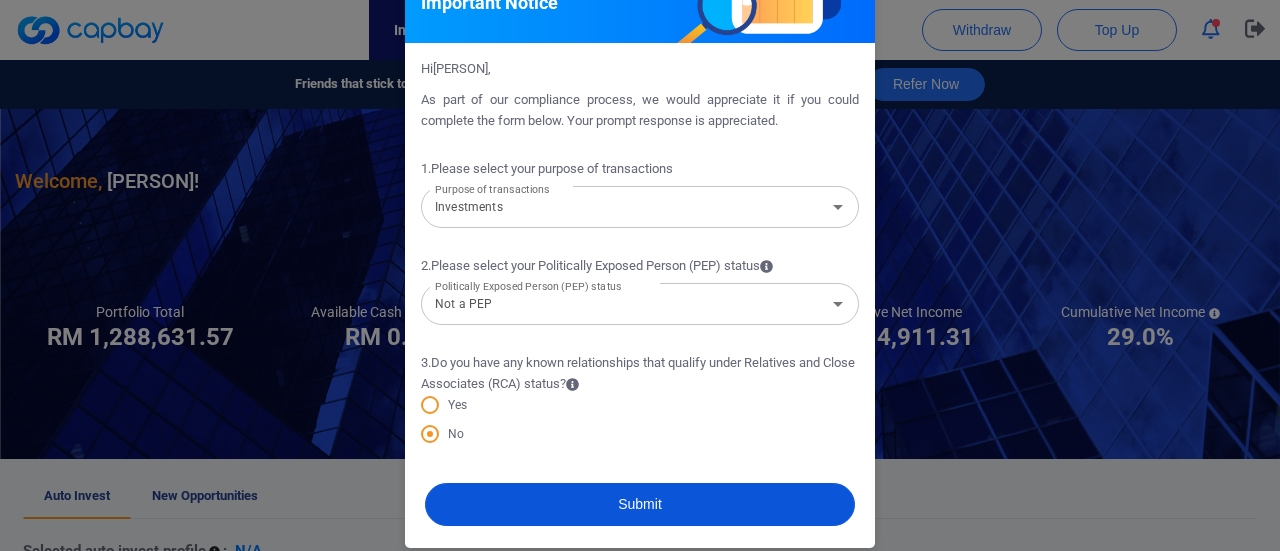 click on "Submit" at bounding box center [640, 504] 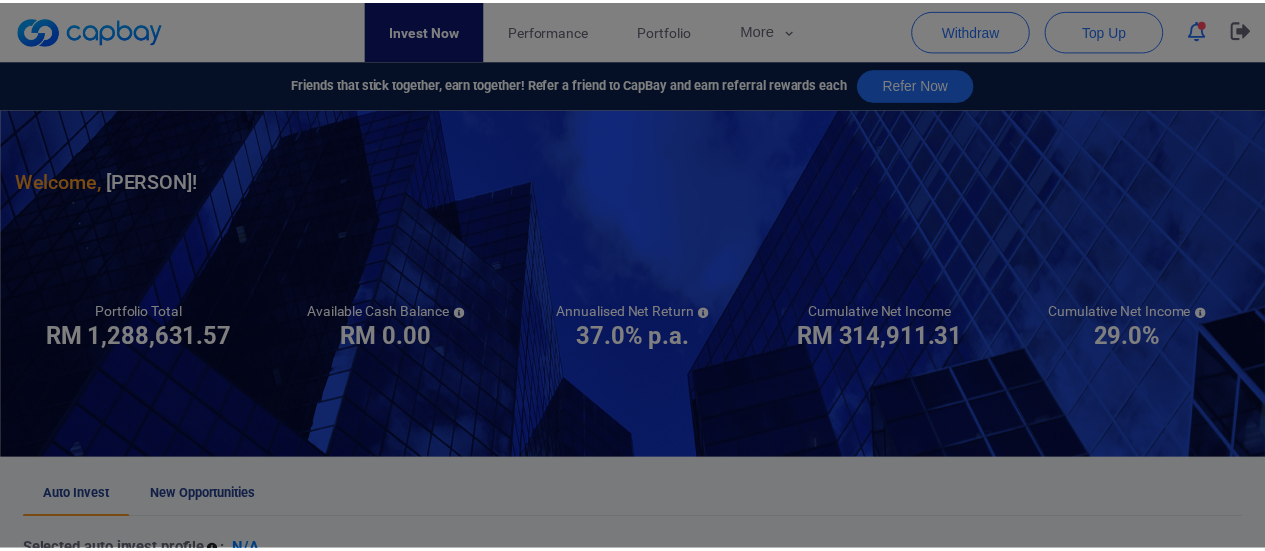scroll, scrollTop: 0, scrollLeft: 0, axis: both 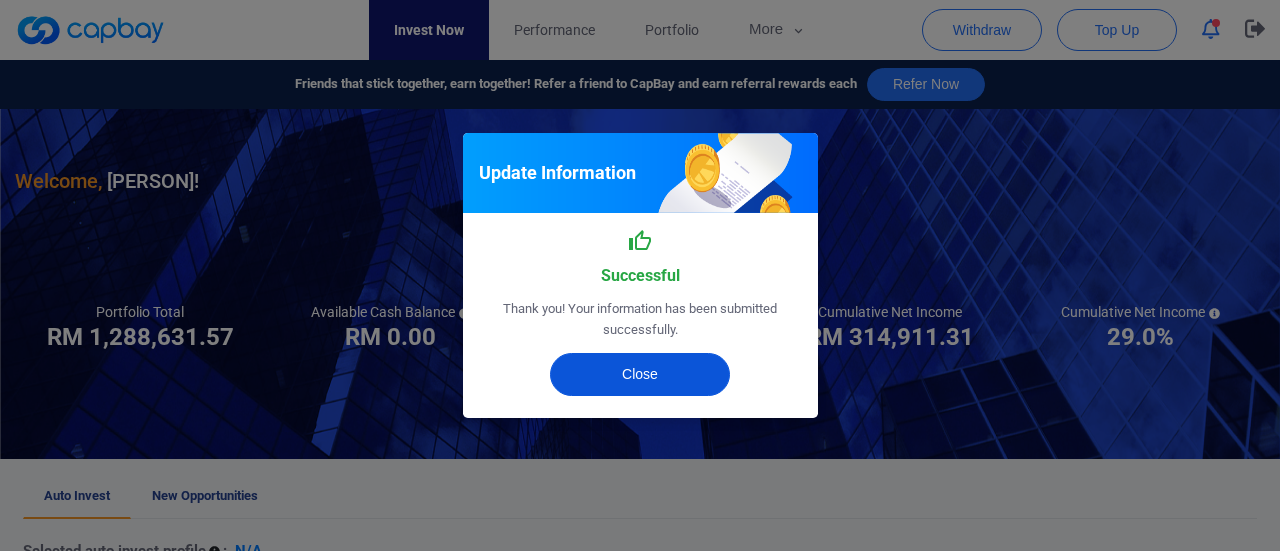 click on "Close" at bounding box center [640, 374] 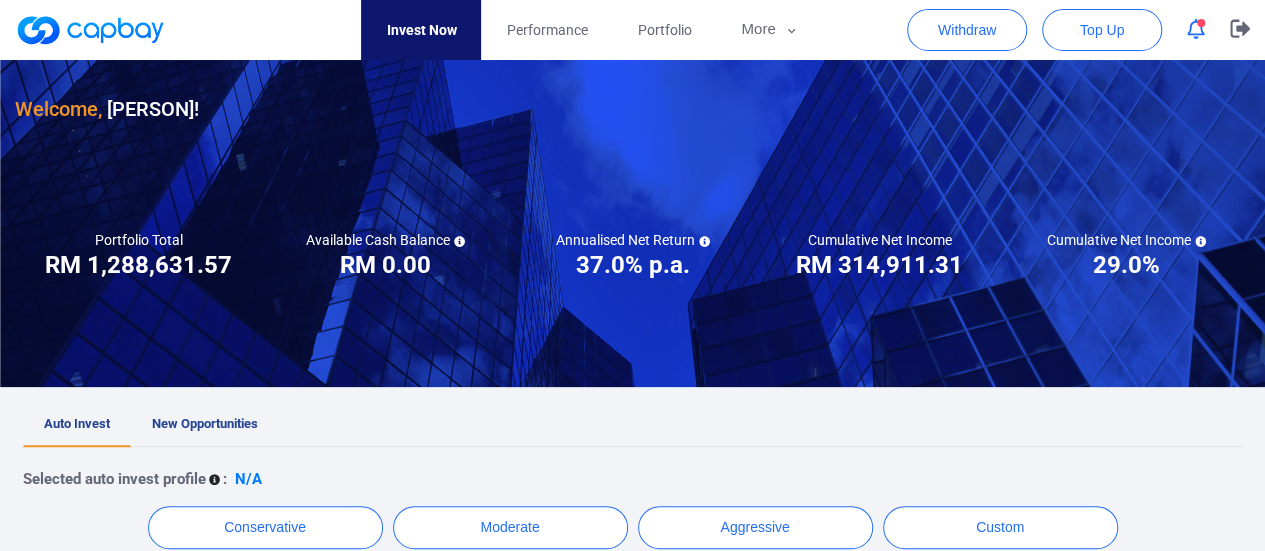 scroll, scrollTop: 0, scrollLeft: 0, axis: both 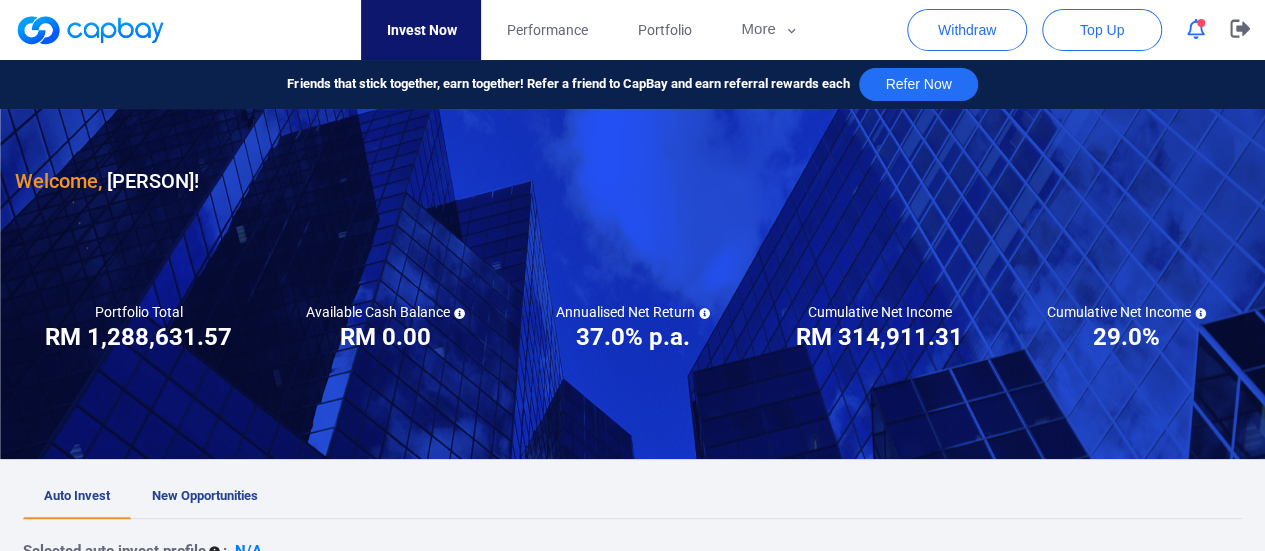 drag, startPoint x: 660, startPoint y: 24, endPoint x: 659, endPoint y: 173, distance: 149.00336 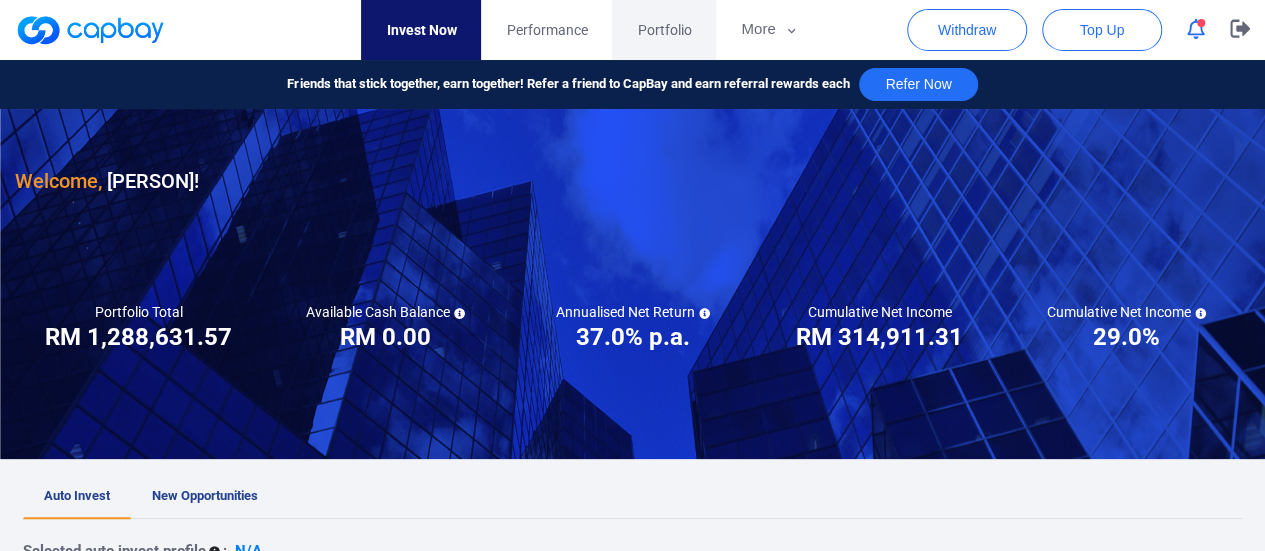 drag, startPoint x: 659, startPoint y: 173, endPoint x: 681, endPoint y: 33, distance: 141.71803 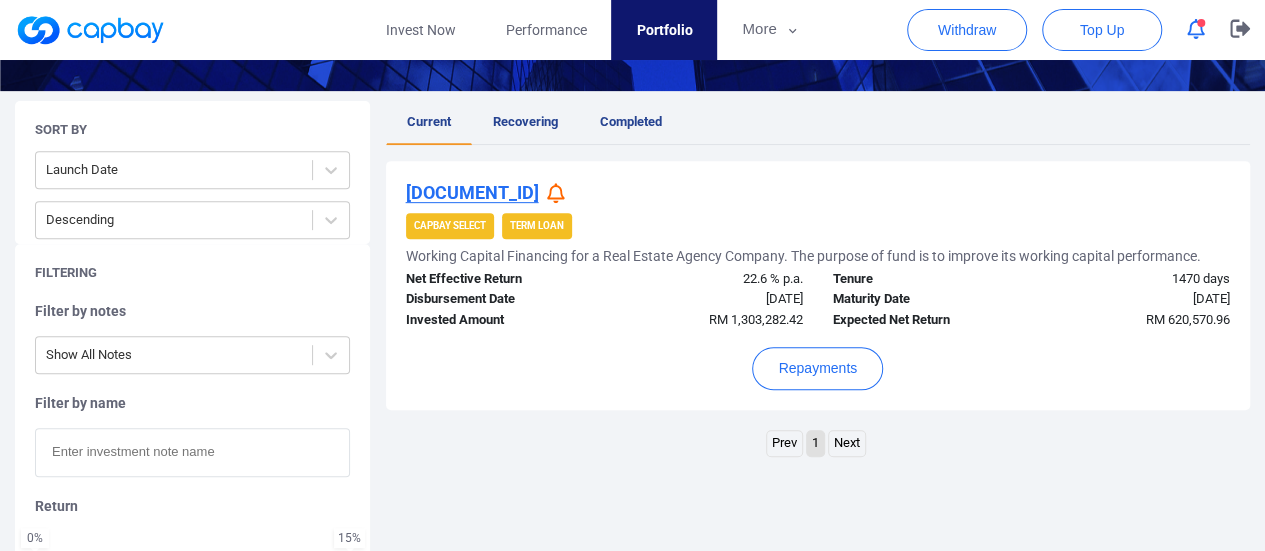 scroll, scrollTop: 358, scrollLeft: 0, axis: vertical 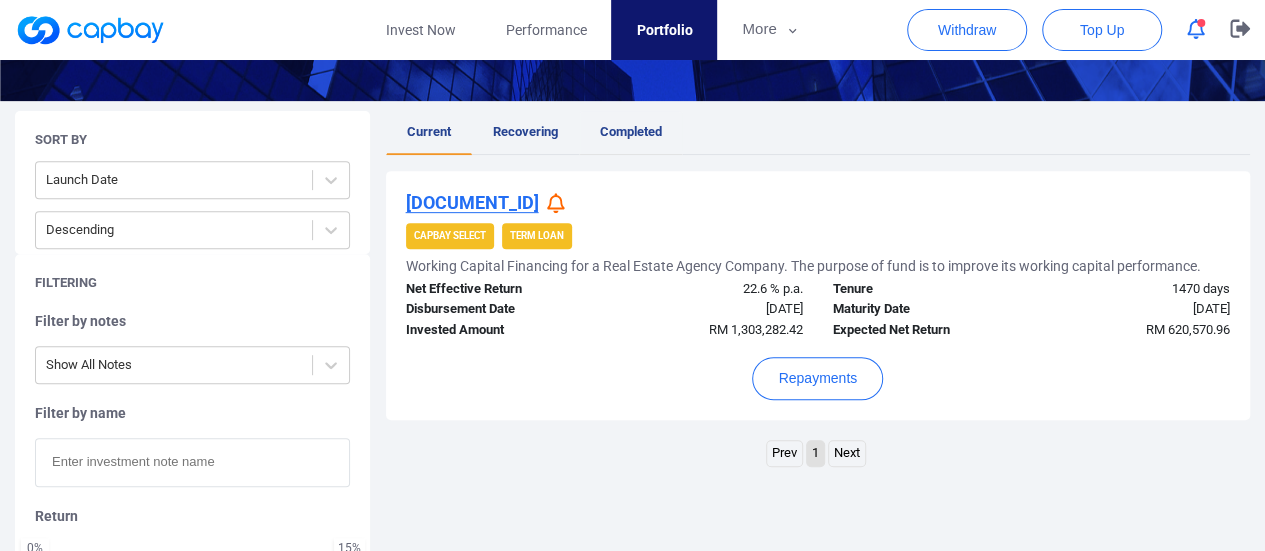 click on "Completed" at bounding box center (631, 133) 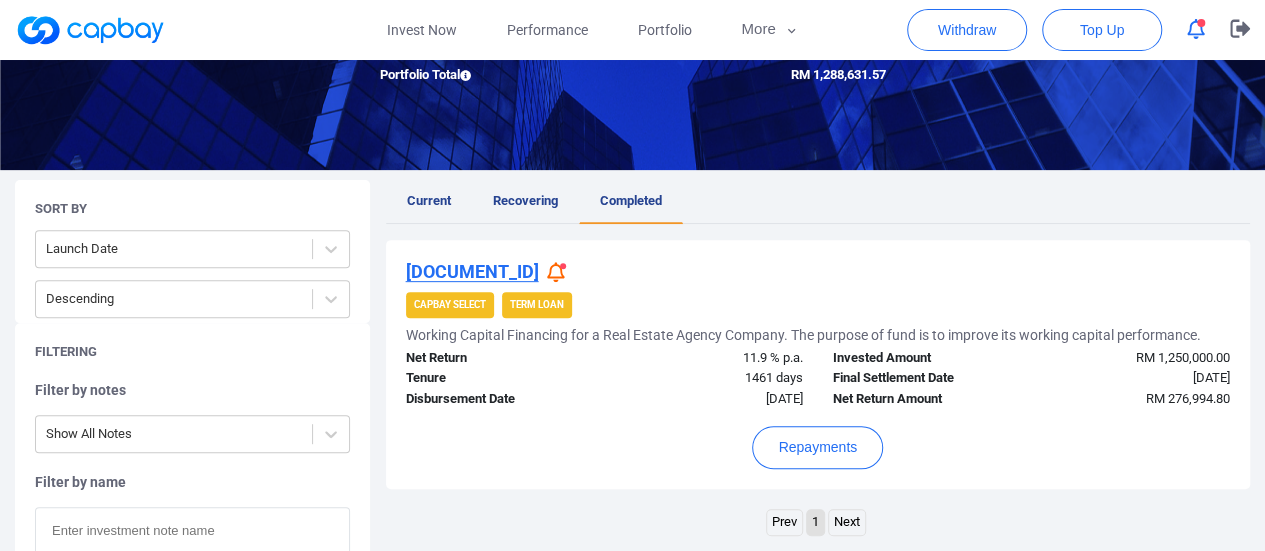 scroll, scrollTop: 290, scrollLeft: 0, axis: vertical 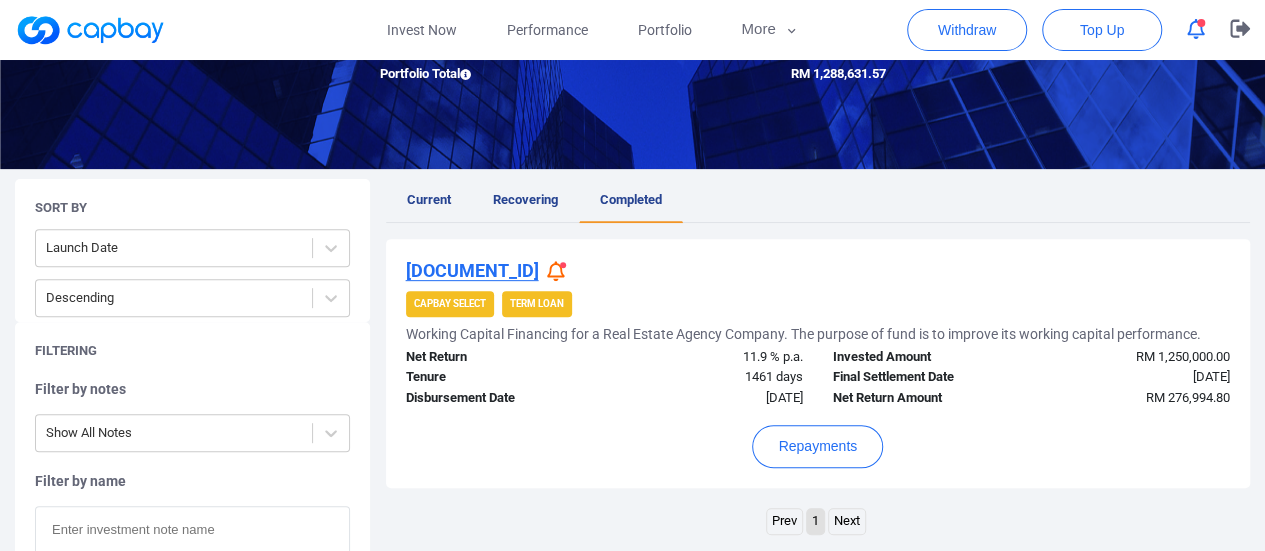 click on "[DOCUMENT_ID]" at bounding box center (472, 270) 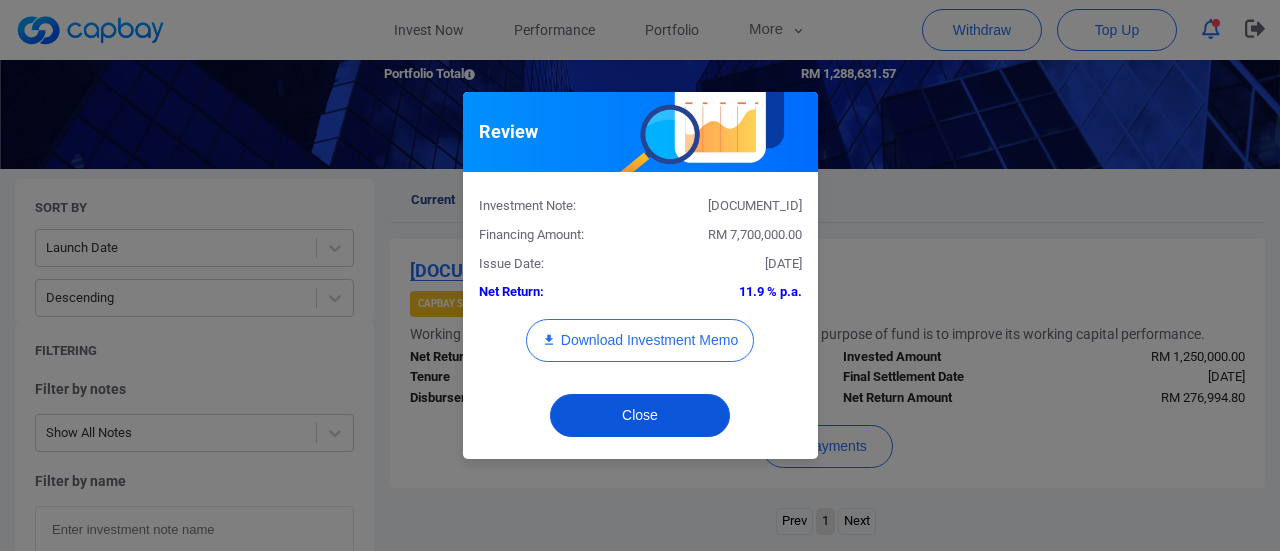 click on "Close" at bounding box center [640, 415] 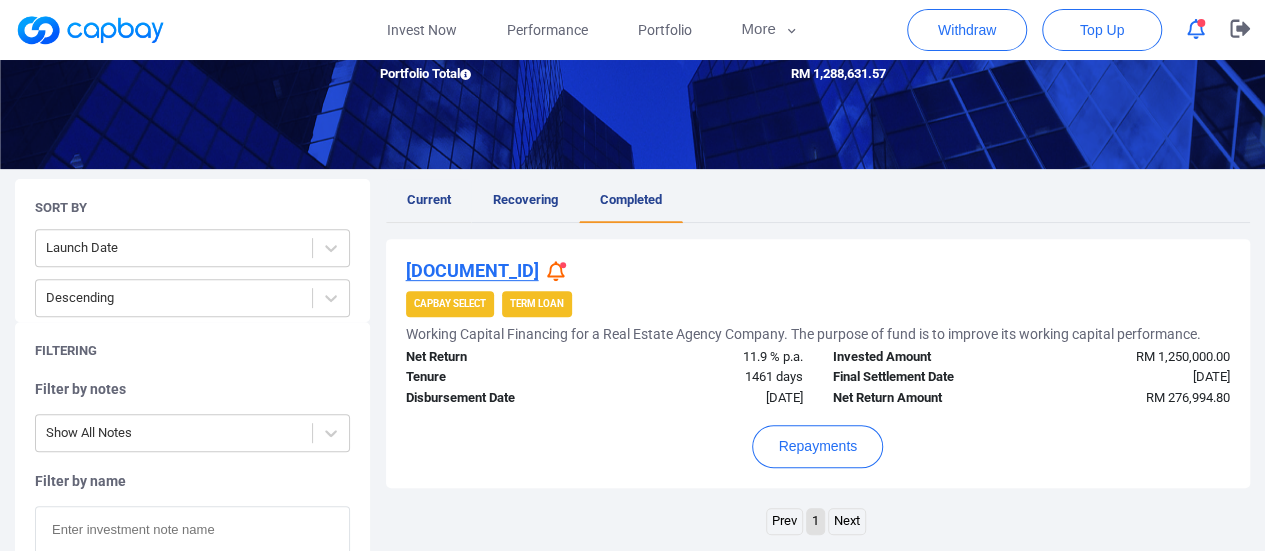 click on "Current" at bounding box center (429, 201) 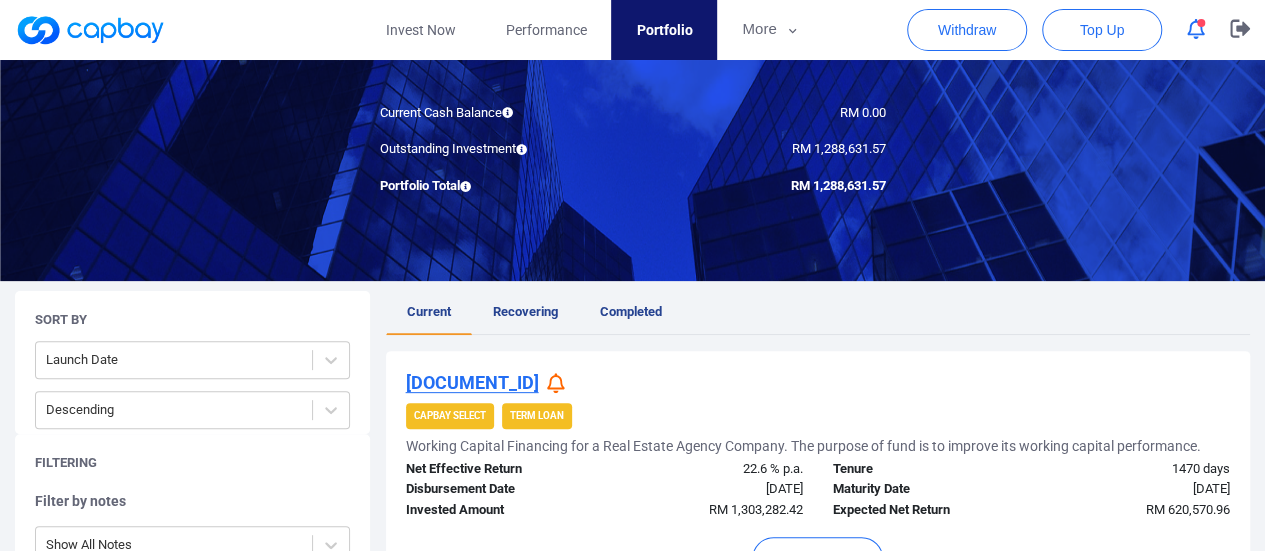 scroll, scrollTop: 219, scrollLeft: 0, axis: vertical 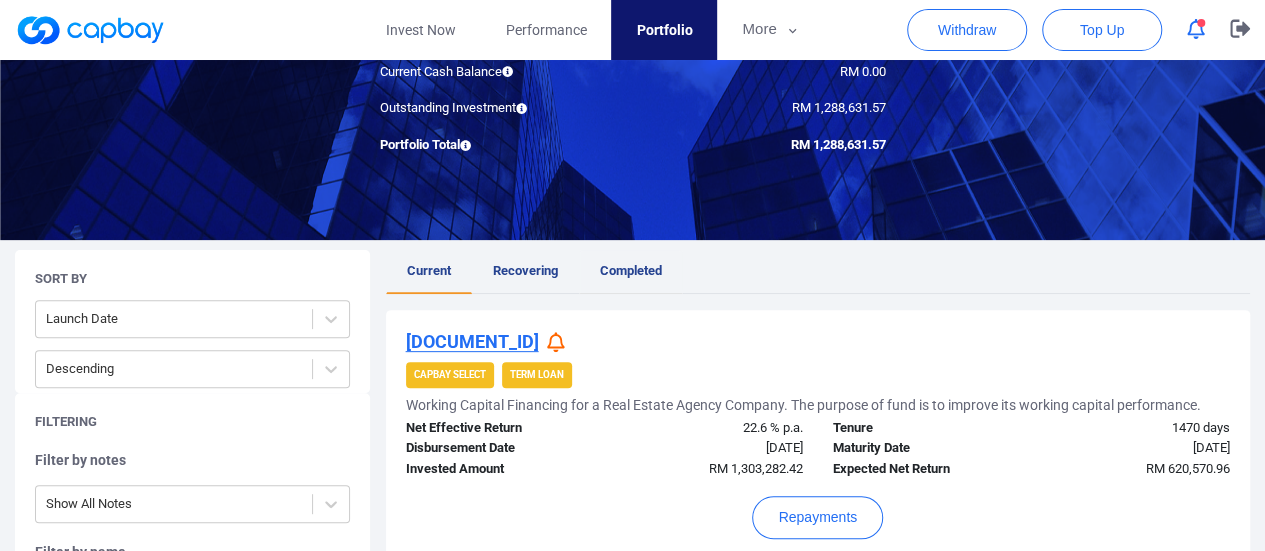 click on "Completed" at bounding box center (631, 272) 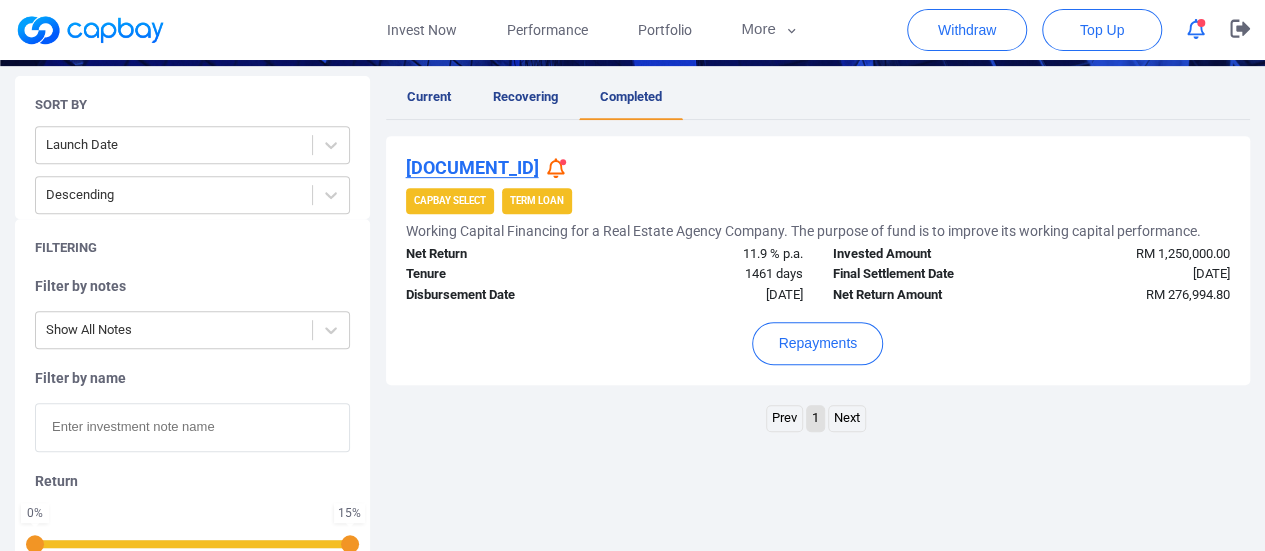 scroll, scrollTop: 401, scrollLeft: 0, axis: vertical 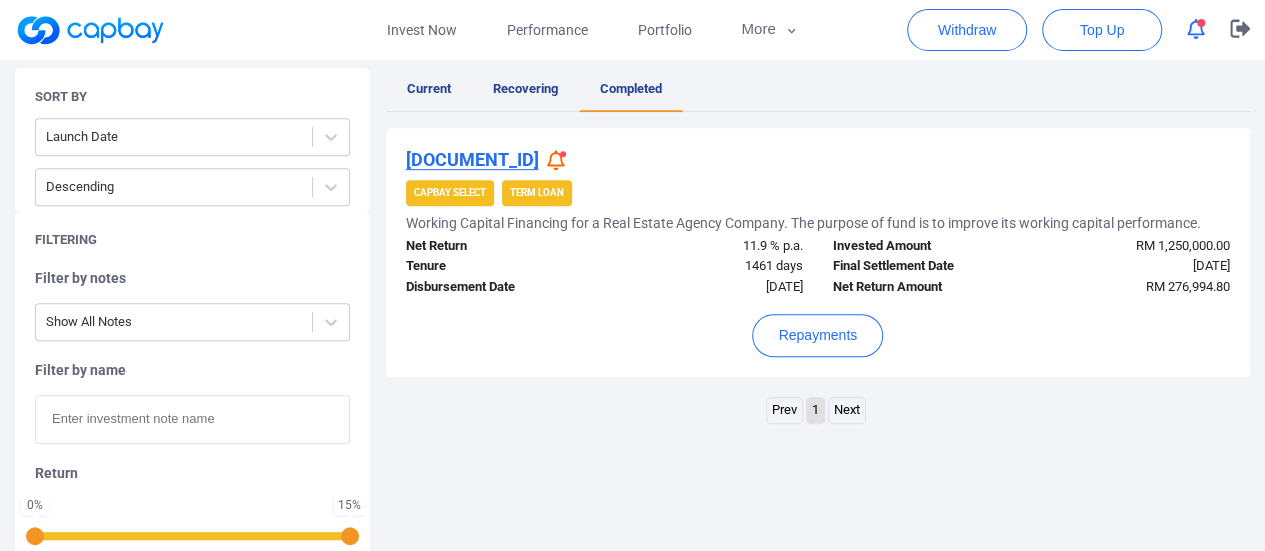 click on "[DOCUMENT_ID]" at bounding box center [472, 159] 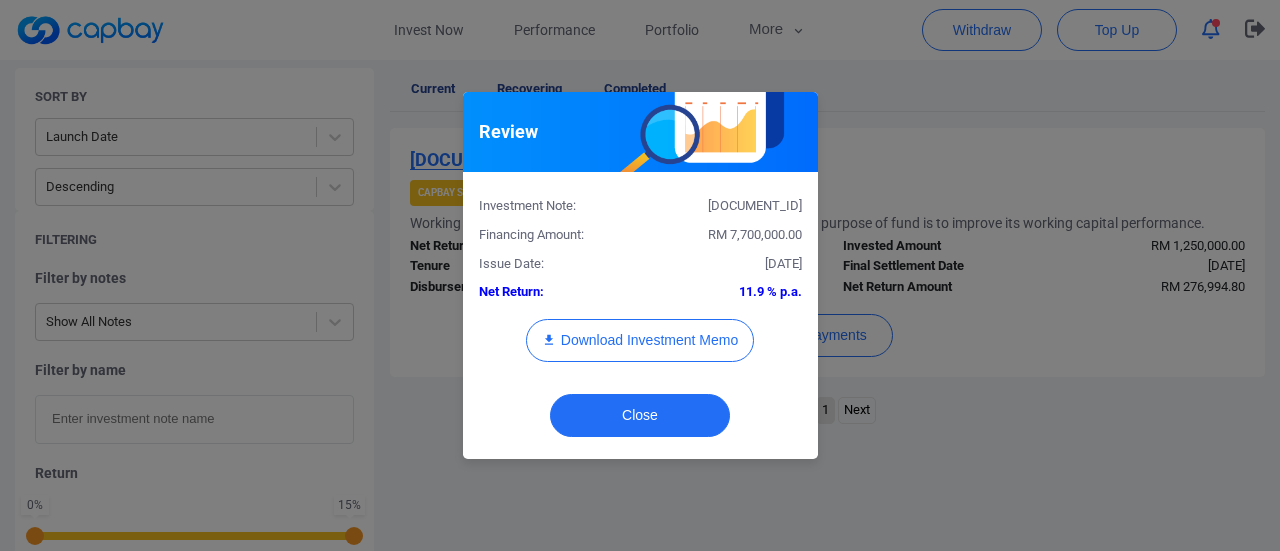 click on "Review Investment Note: [DOCUMENT_ID] Financing Amount: RM [AMOUNT] Issue Date: [DATE] Net Return: [PERCENTAGE] % p.a. Download Investment Memo Close" at bounding box center (640, 275) 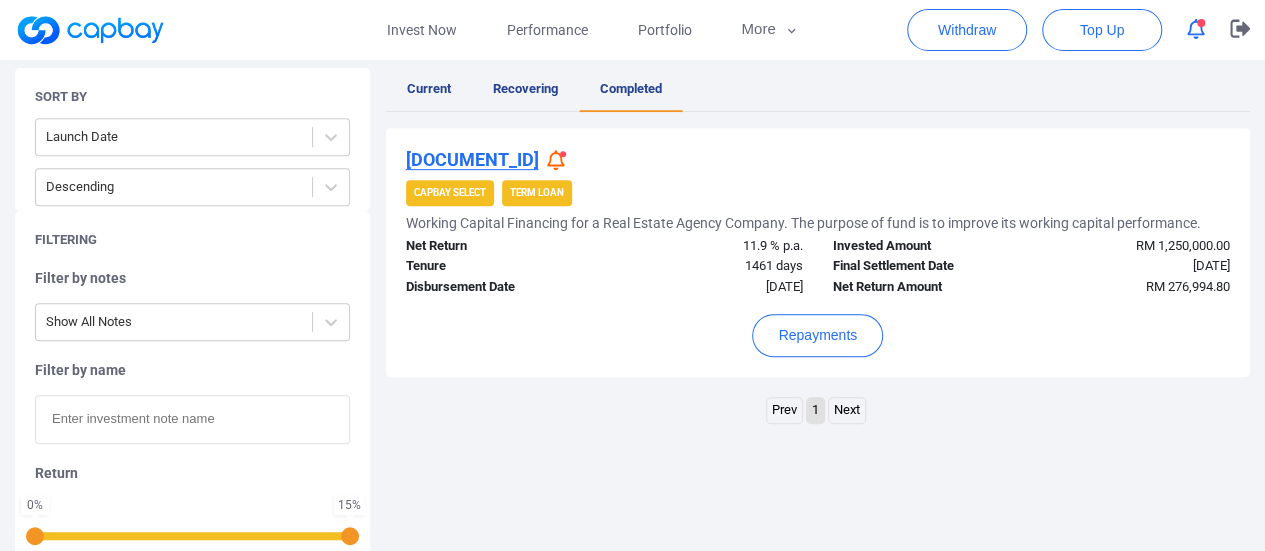 click on "[DOCUMENT_ID]" at bounding box center [472, 159] 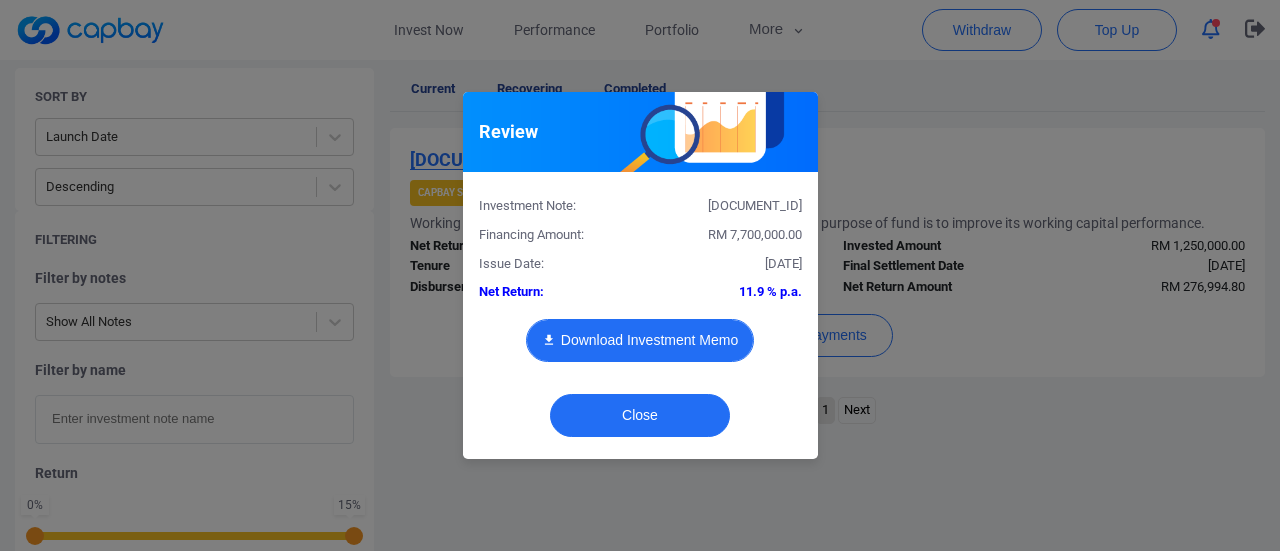 click on "Download Investment Memo" at bounding box center [640, 340] 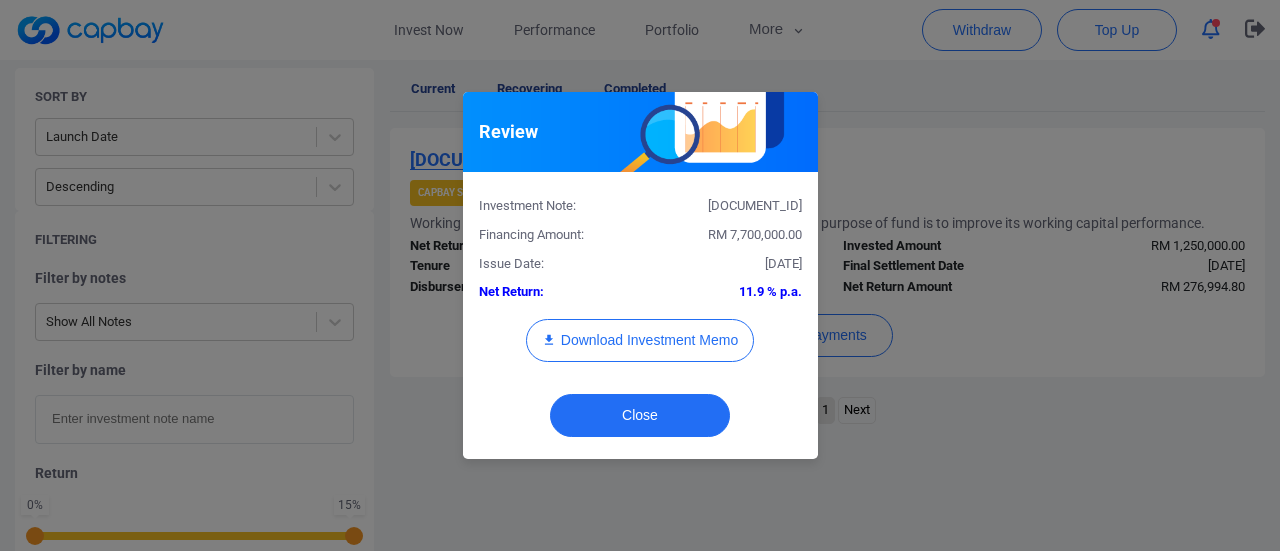 click on "Review Investment Note: [DOCUMENT_ID] Financing Amount: RM [AMOUNT] Issue Date: [DATE] Net Return: [PERCENTAGE] % p.a. Download Investment Memo Close" at bounding box center [640, 275] 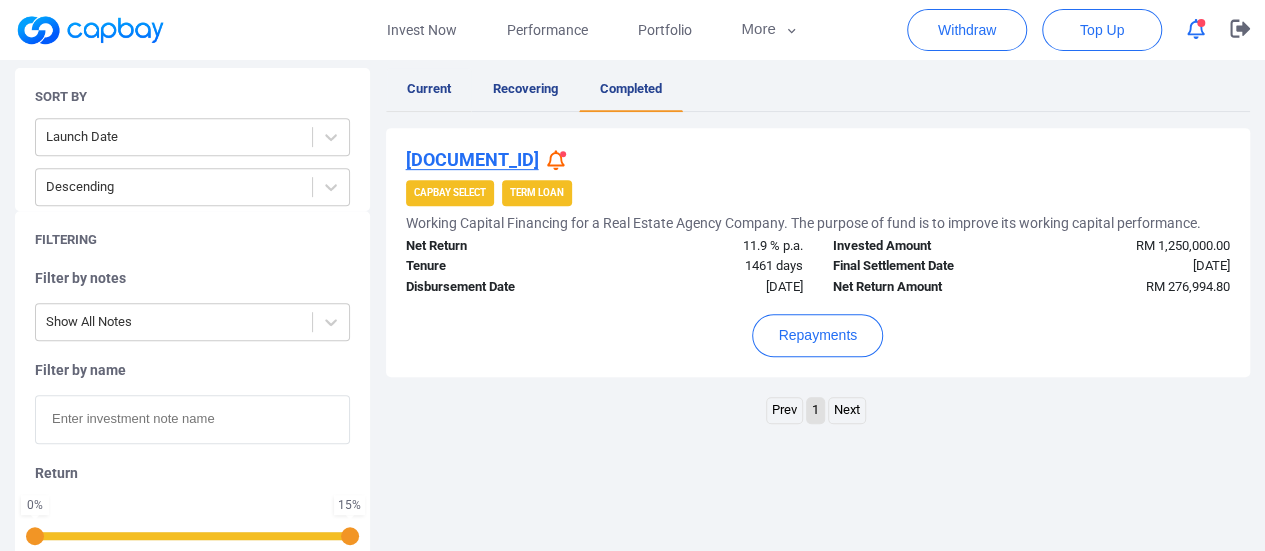 click on "Current" at bounding box center [429, 88] 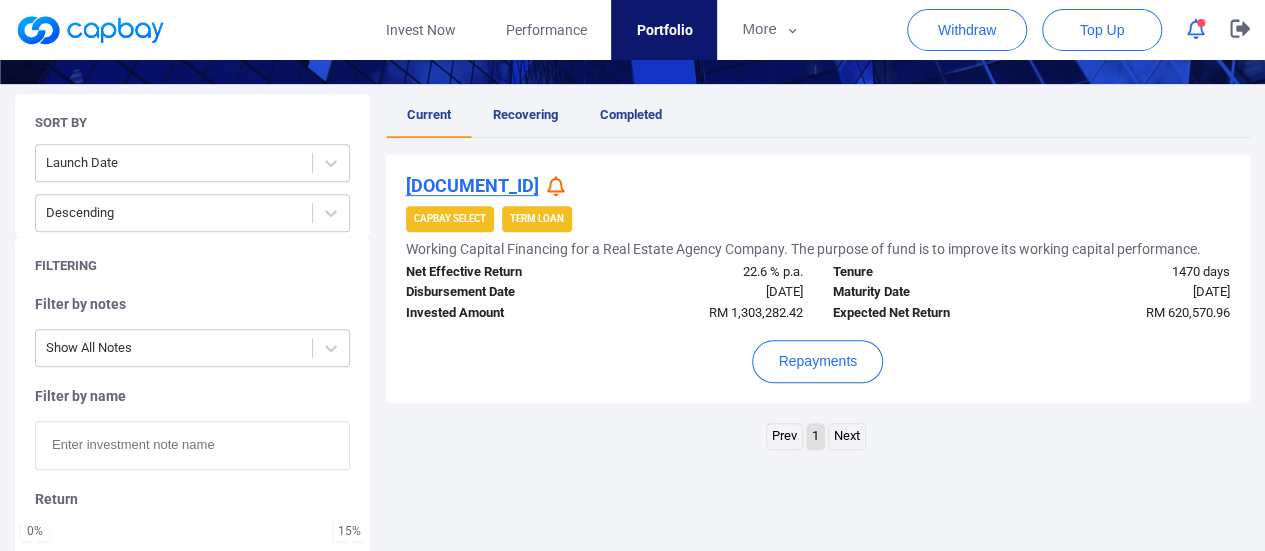 scroll, scrollTop: 362, scrollLeft: 0, axis: vertical 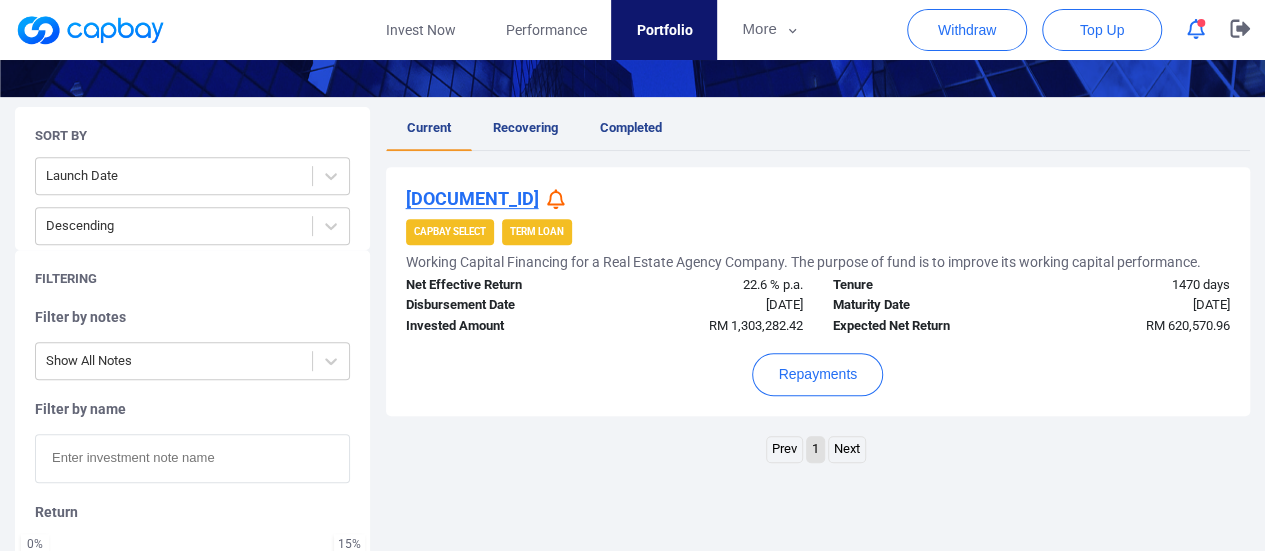 click on "[DOCUMENT_ID]" at bounding box center [472, 198] 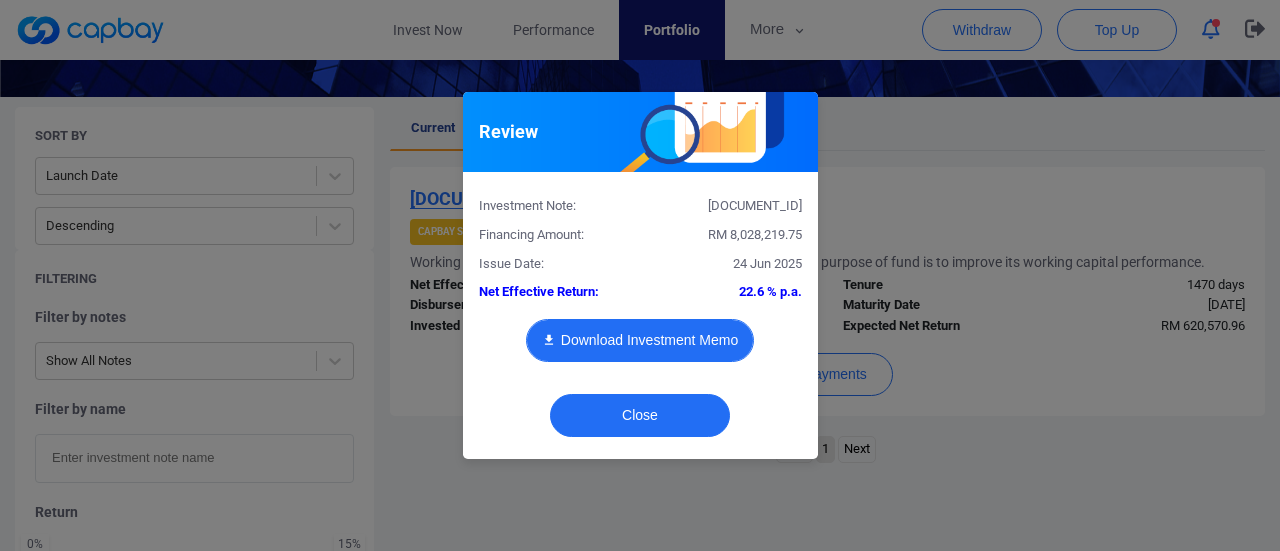 click on "Download Investment Memo" at bounding box center [640, 340] 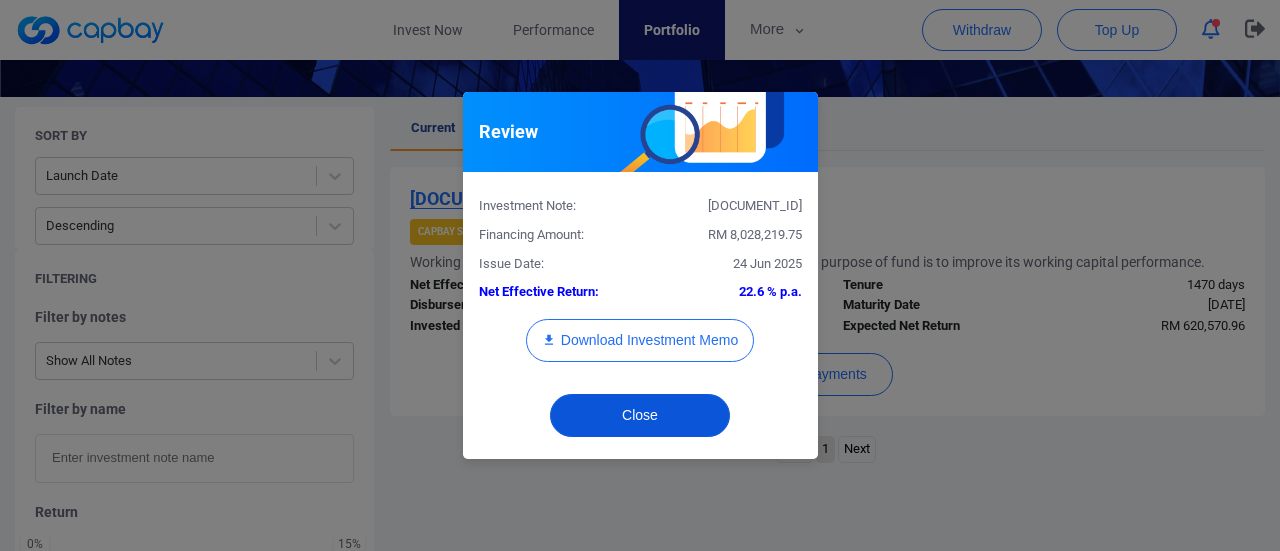 click on "Close" at bounding box center [640, 415] 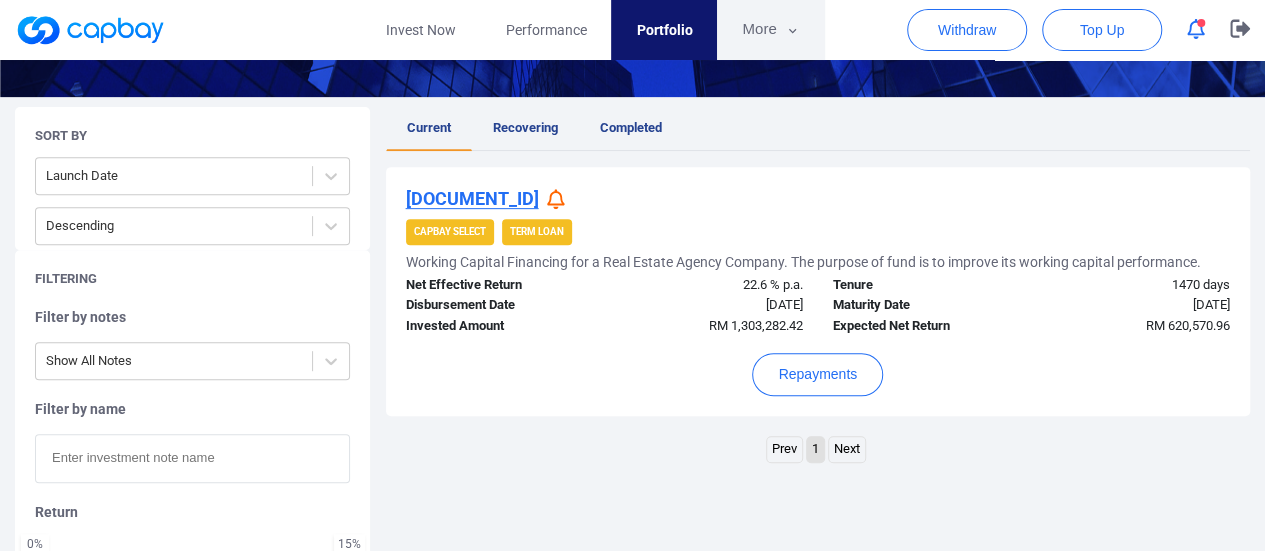 click on "More" at bounding box center (770, 30) 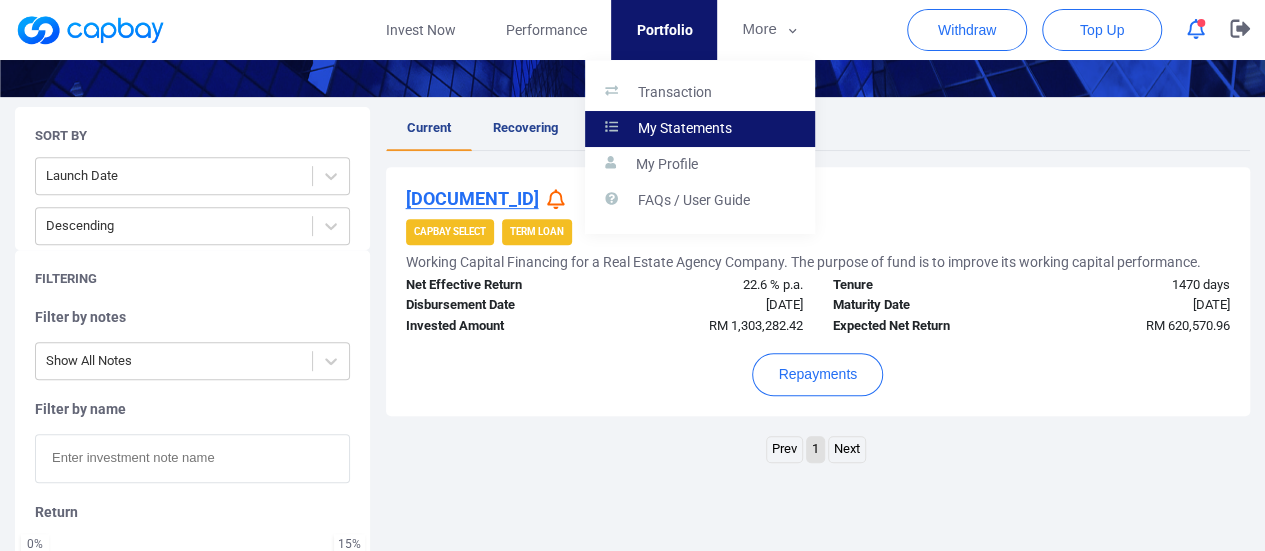 click on "My Statements" at bounding box center (685, 129) 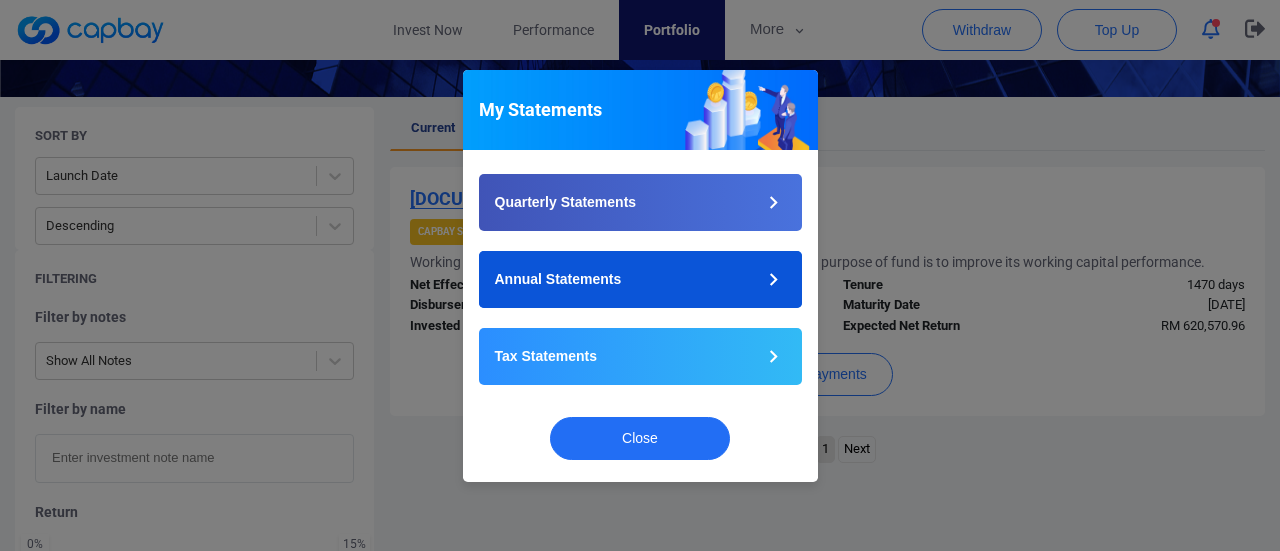 click on "Annual Statements" at bounding box center (640, 279) 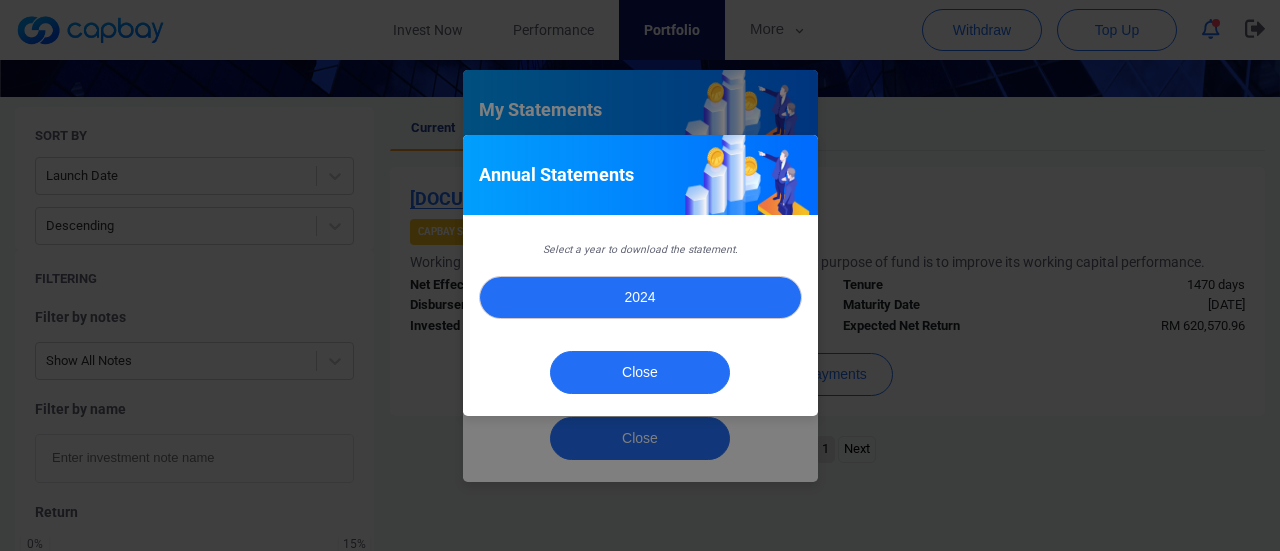 click on "2024" at bounding box center [640, 297] 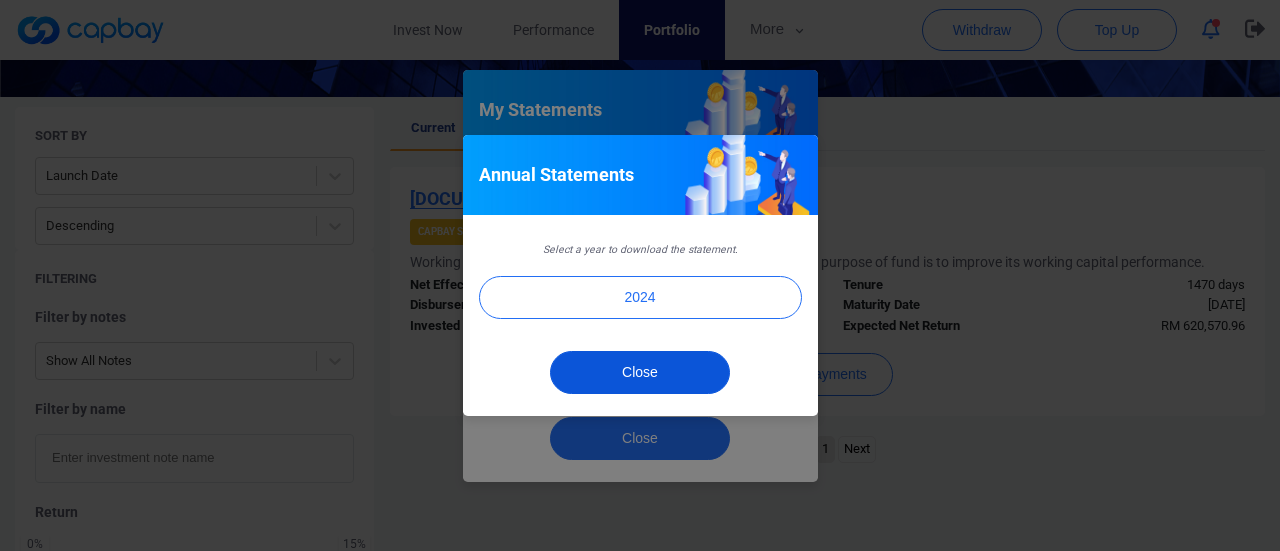 click on "Close" at bounding box center (640, 372) 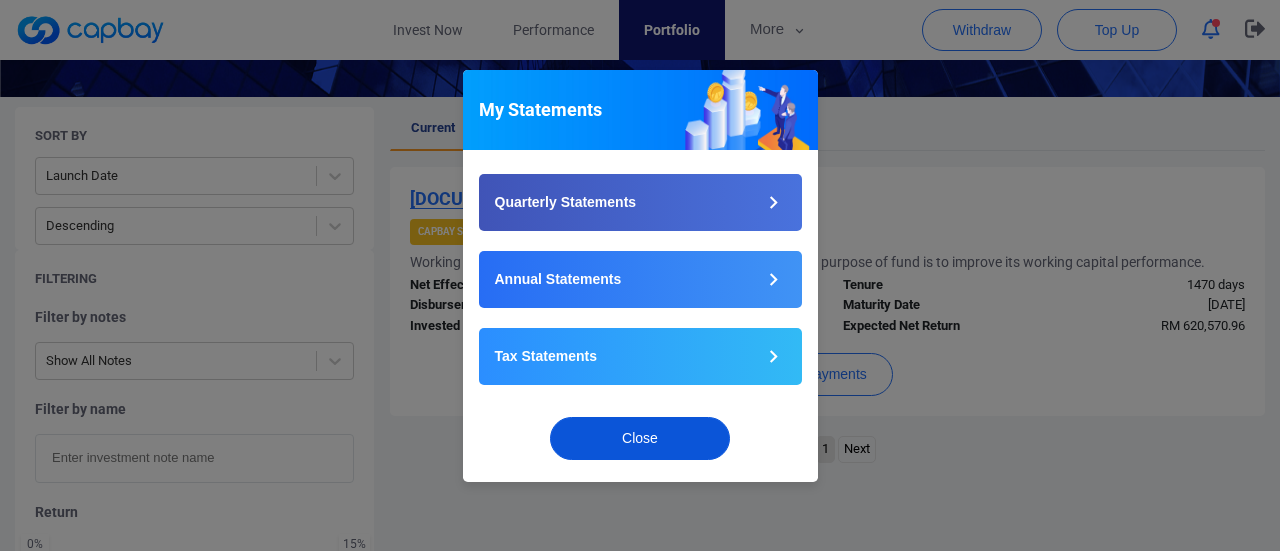 click on "Close" at bounding box center [640, 438] 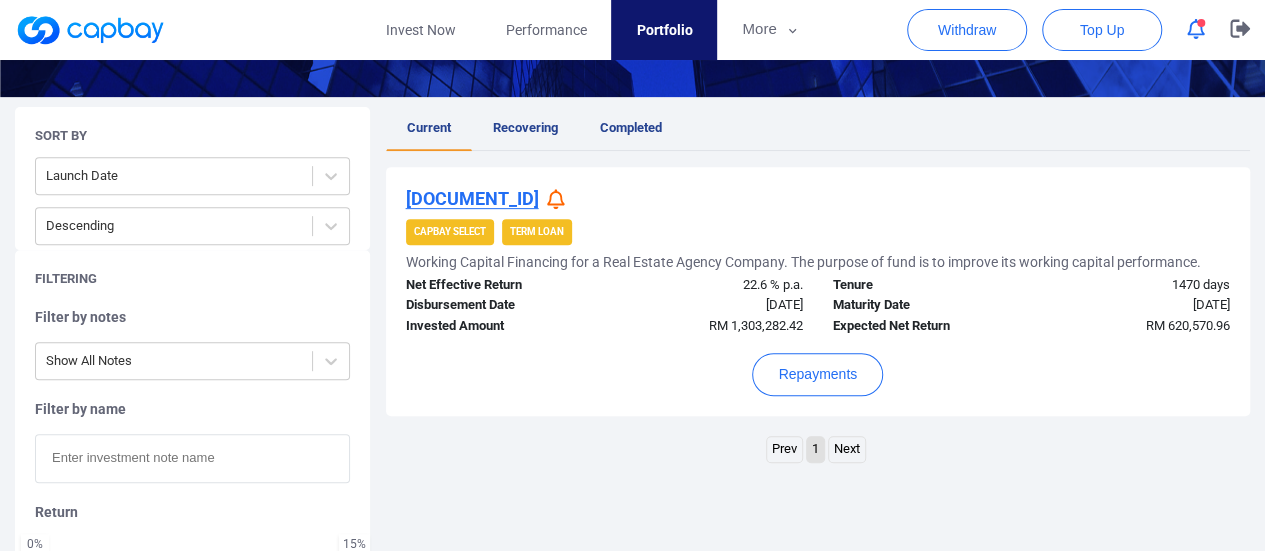 click 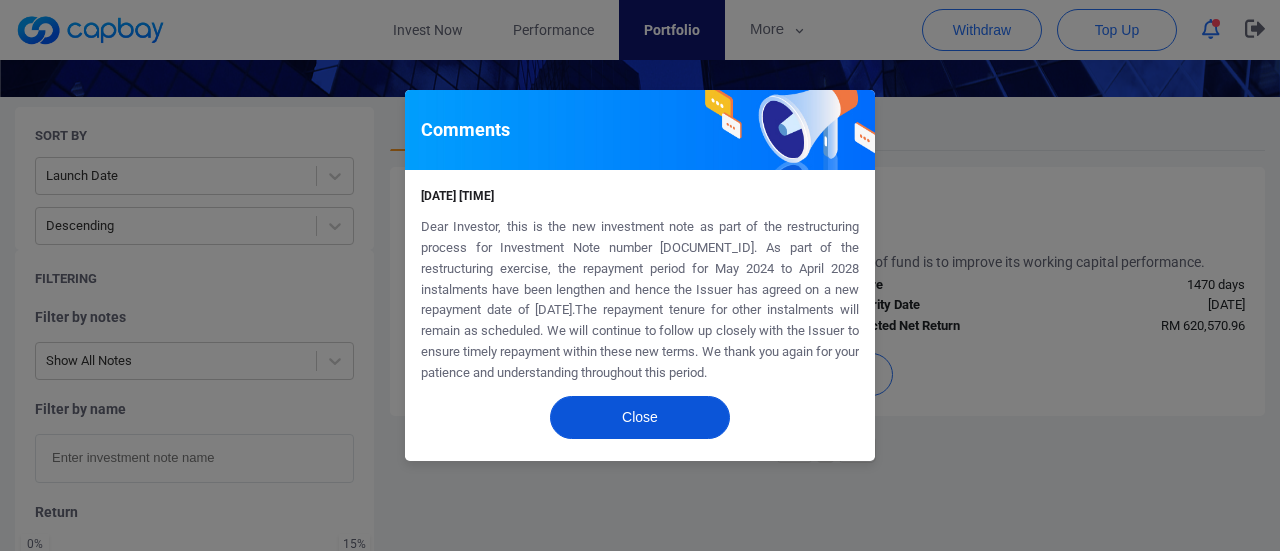 click on "Close" at bounding box center [640, 417] 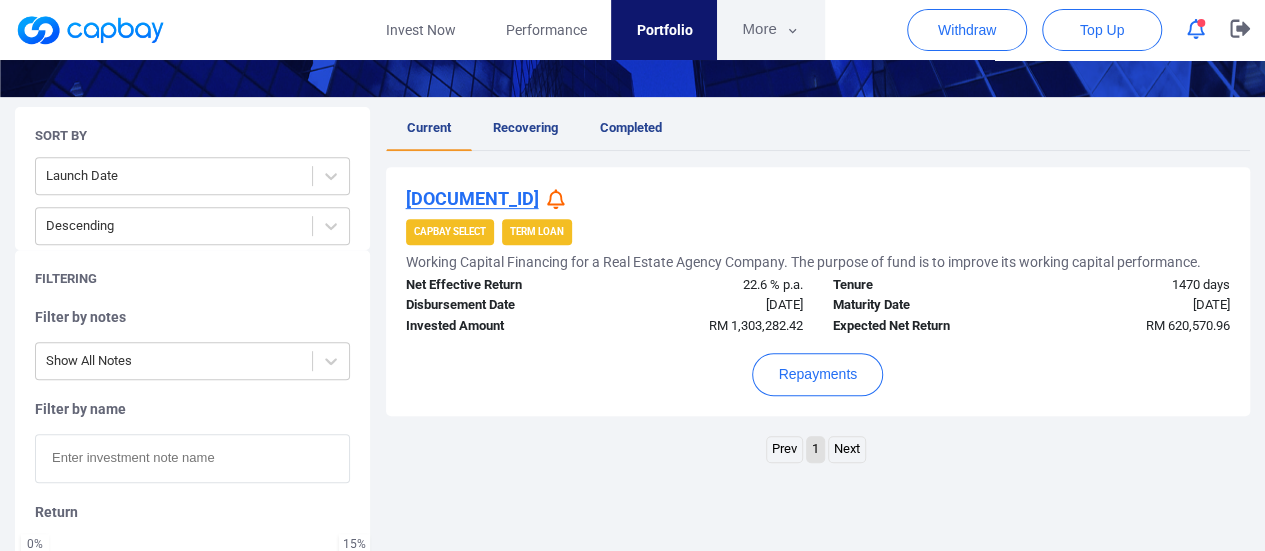 click on "More" at bounding box center (770, 30) 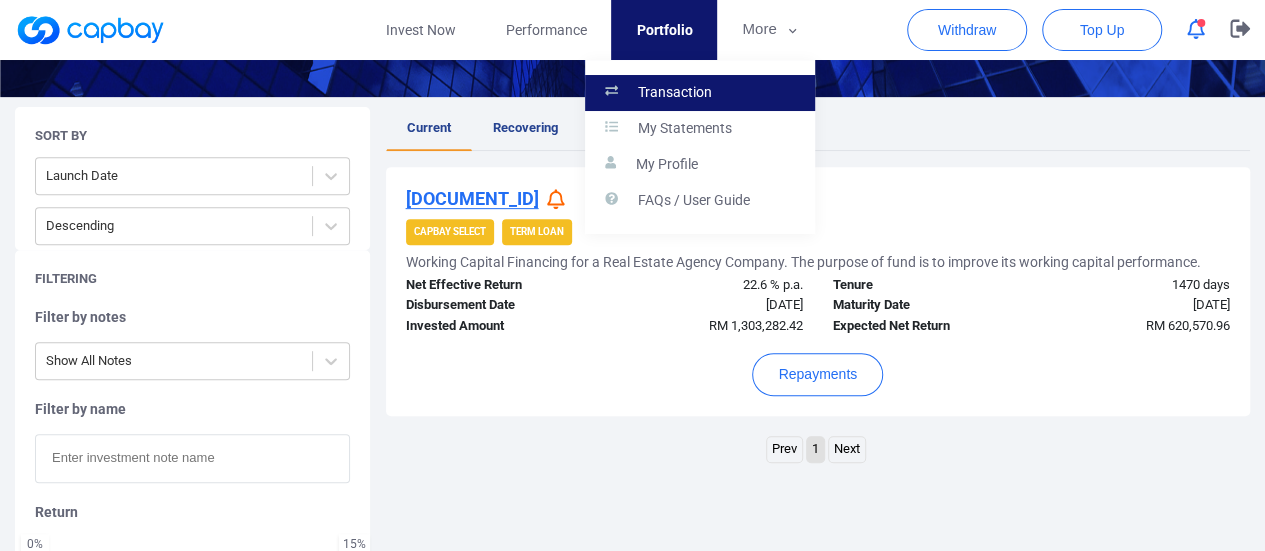 click on "Transaction" at bounding box center [675, 93] 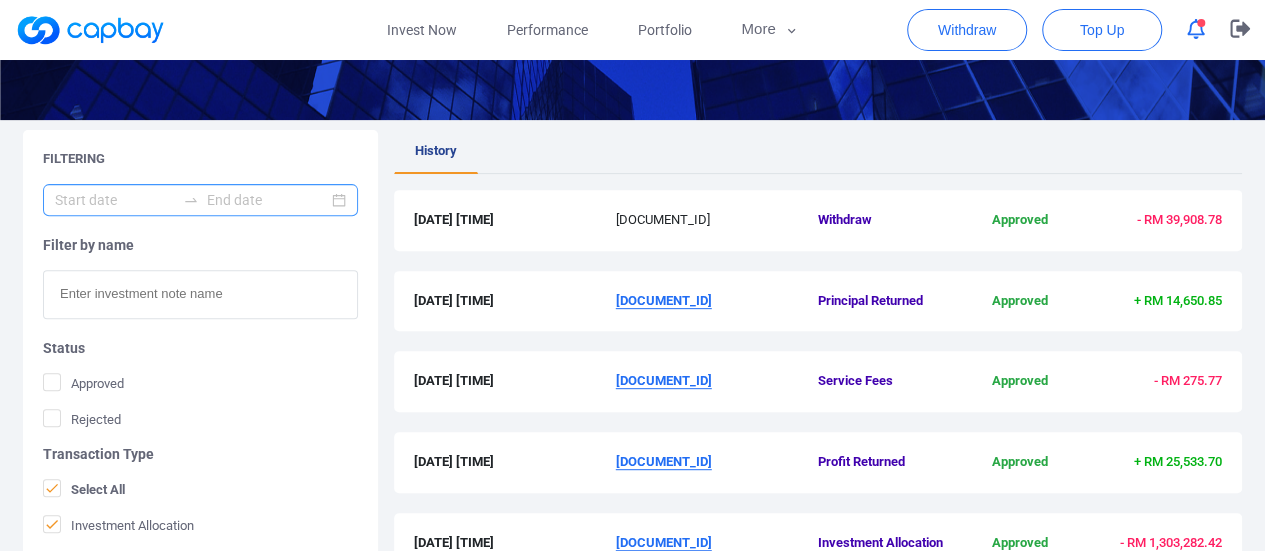 scroll, scrollTop: 259, scrollLeft: 0, axis: vertical 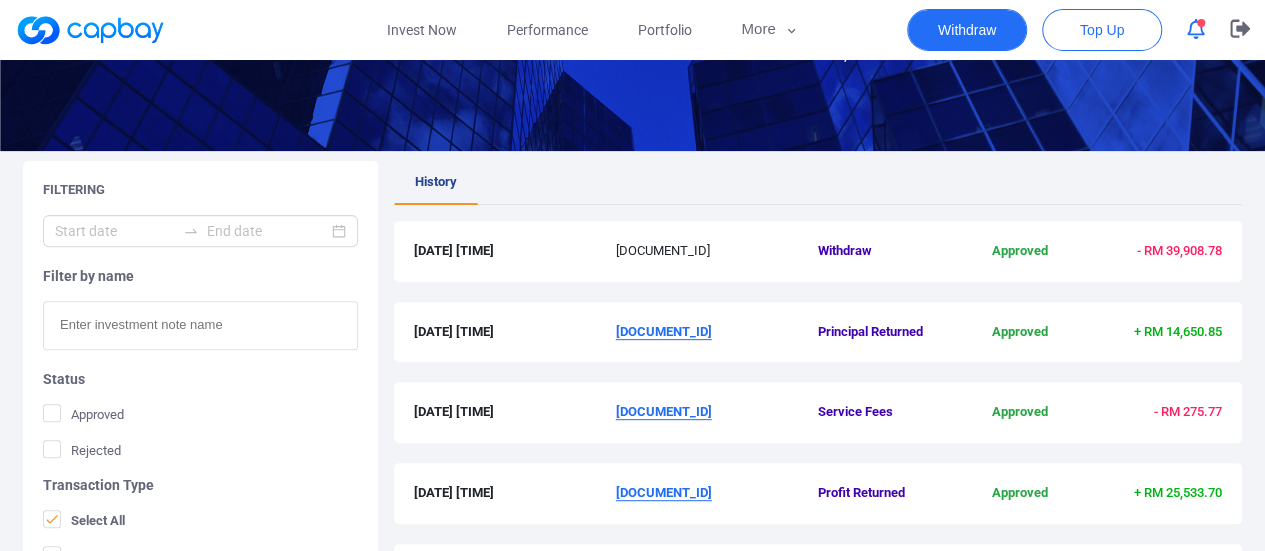 click on "Withdraw" at bounding box center [967, 30] 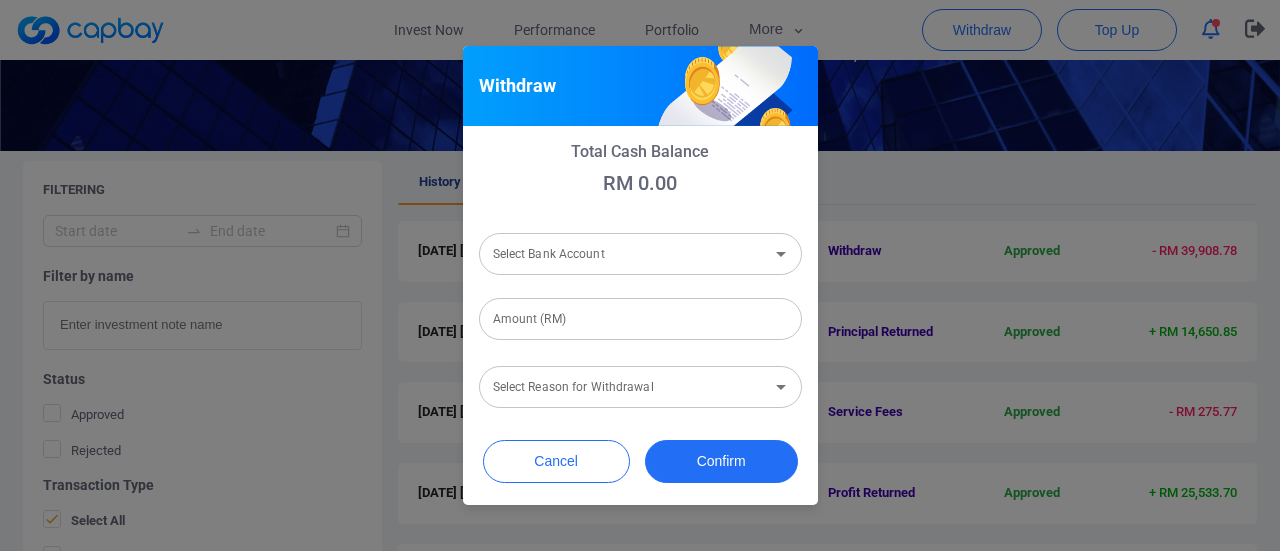 click on "Select Bank Account" at bounding box center (624, 254) 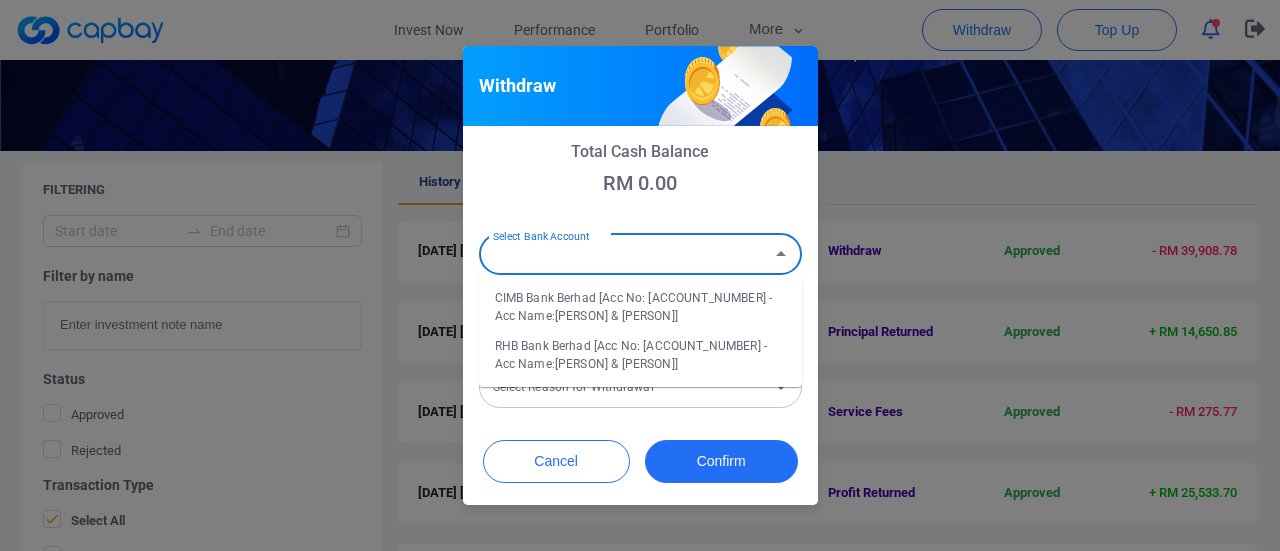 click on "CIMB Bank Berhad [Acc No: [ACCOUNT_NUMBER] - Acc Name:[PERSON] & [PERSON]]" at bounding box center [640, 307] 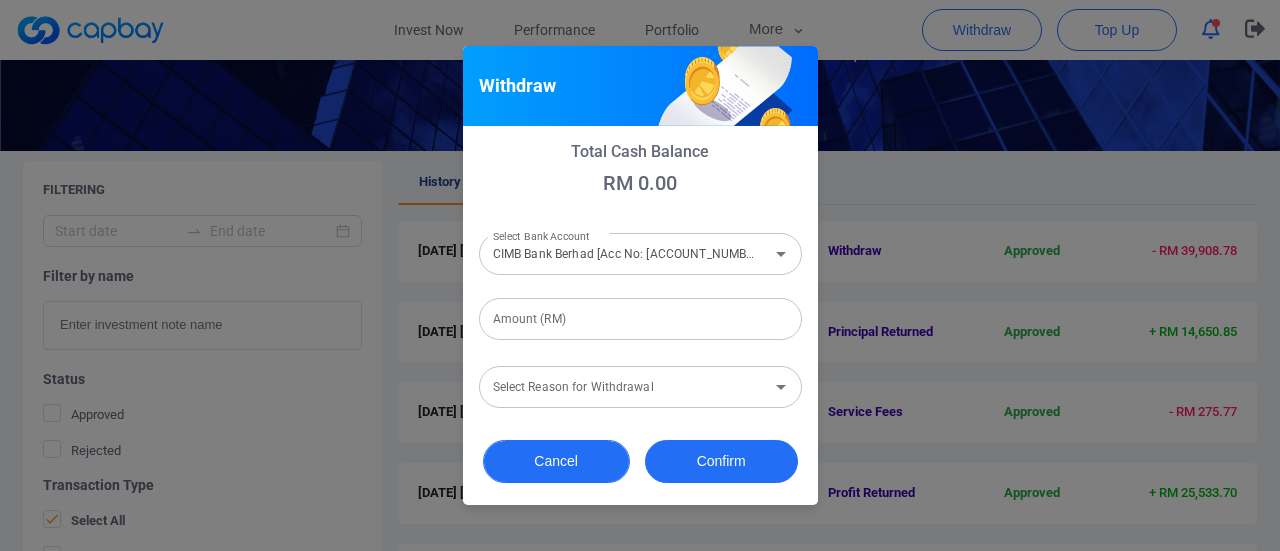 click on "Cancel" at bounding box center (556, 461) 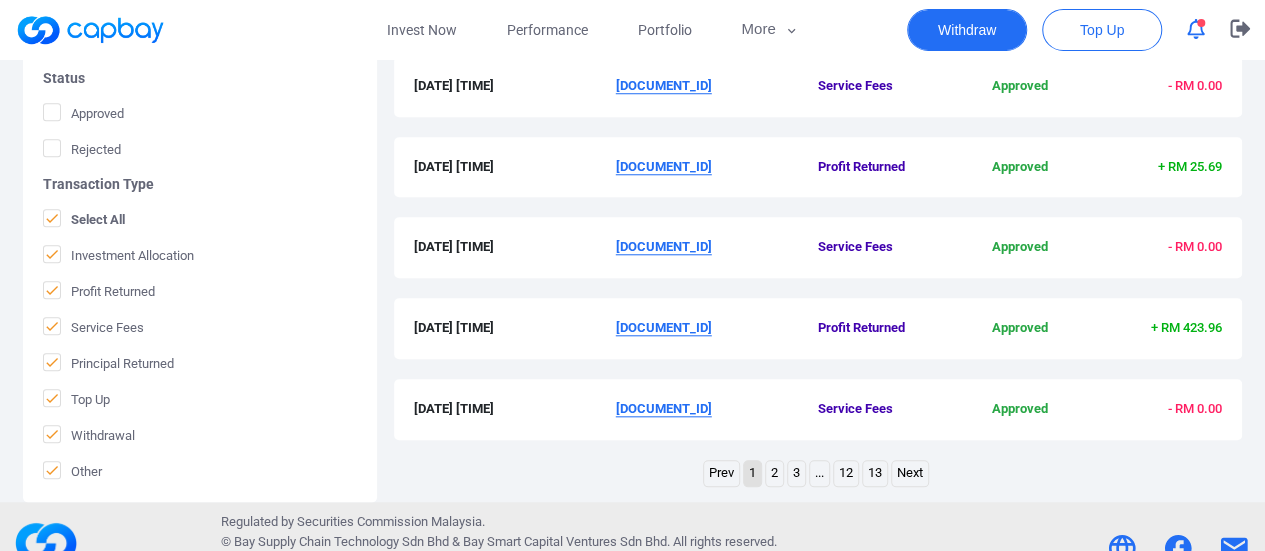 scroll, scrollTop: 859, scrollLeft: 0, axis: vertical 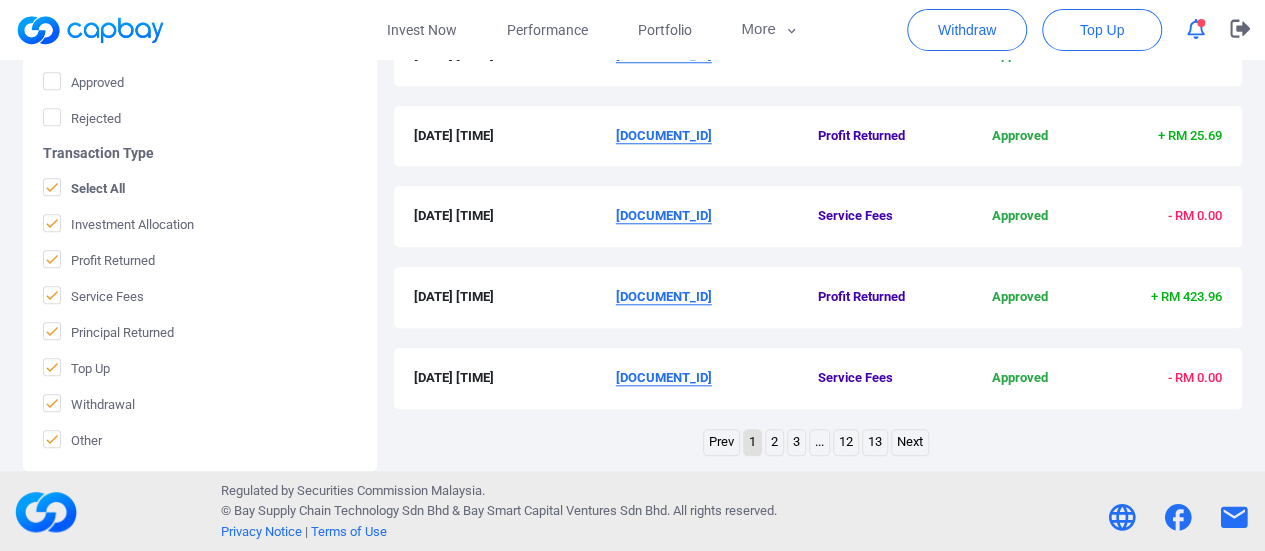 click on "2" at bounding box center (774, 442) 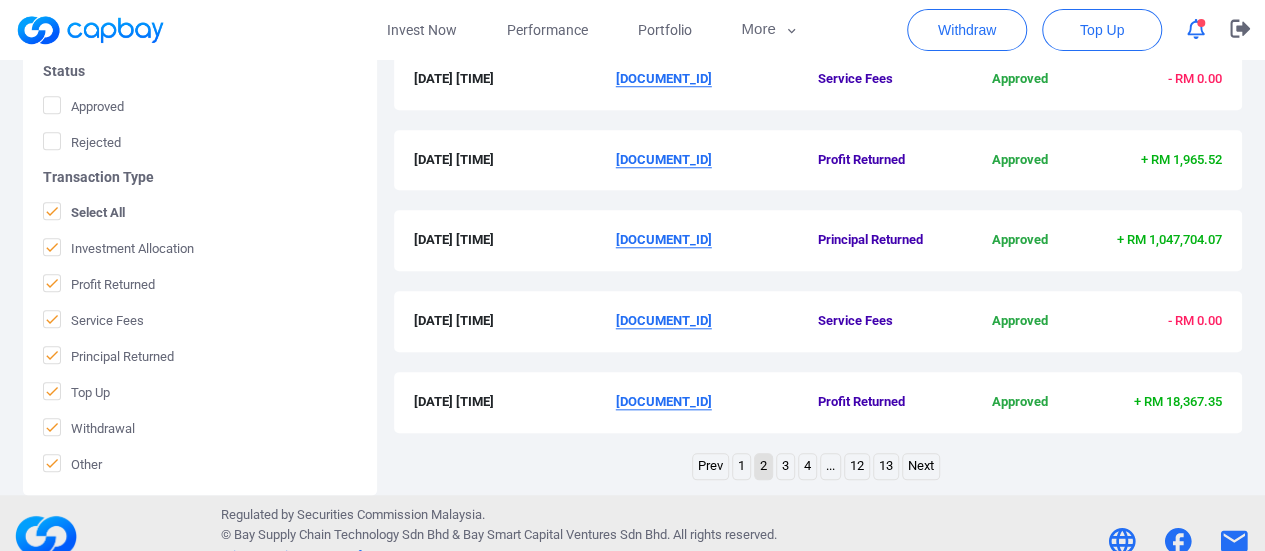scroll, scrollTop: 859, scrollLeft: 0, axis: vertical 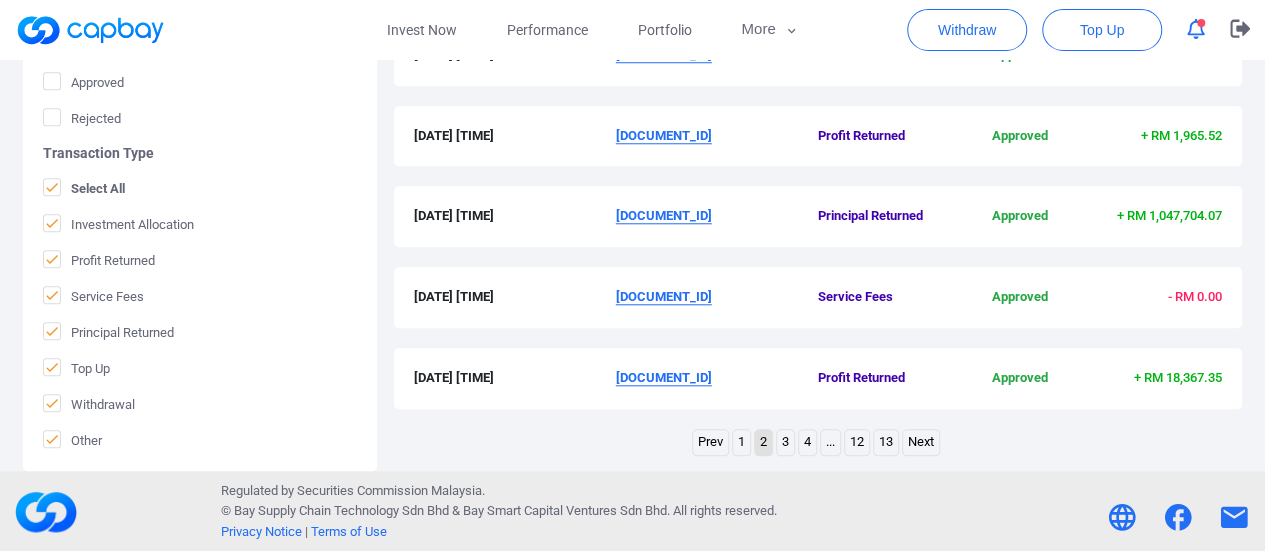 click on "4" at bounding box center (807, 442) 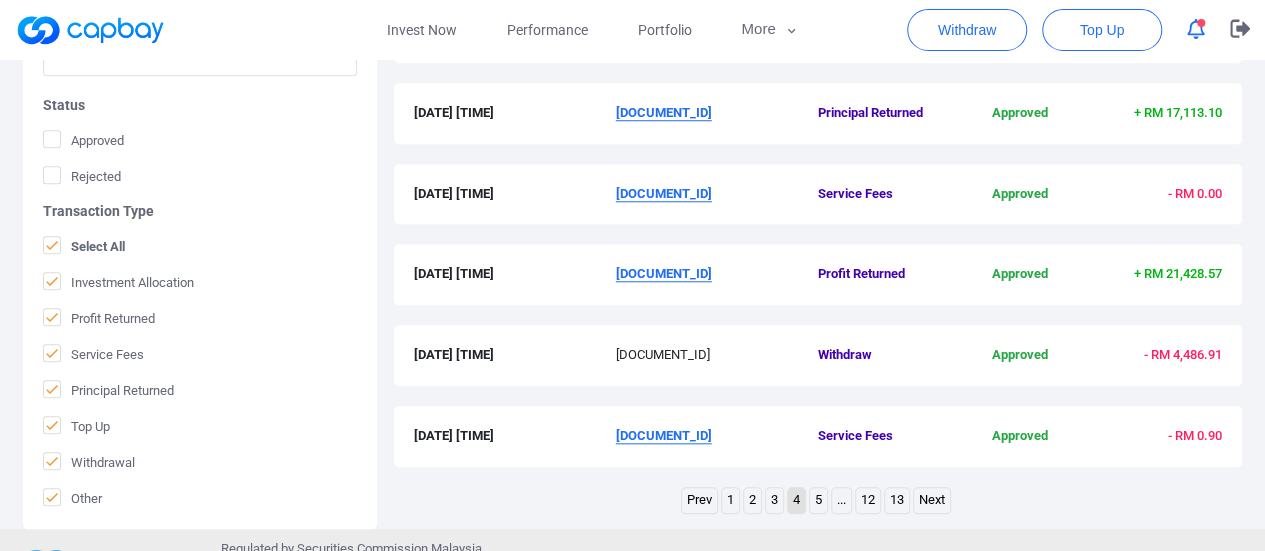 scroll, scrollTop: 859, scrollLeft: 0, axis: vertical 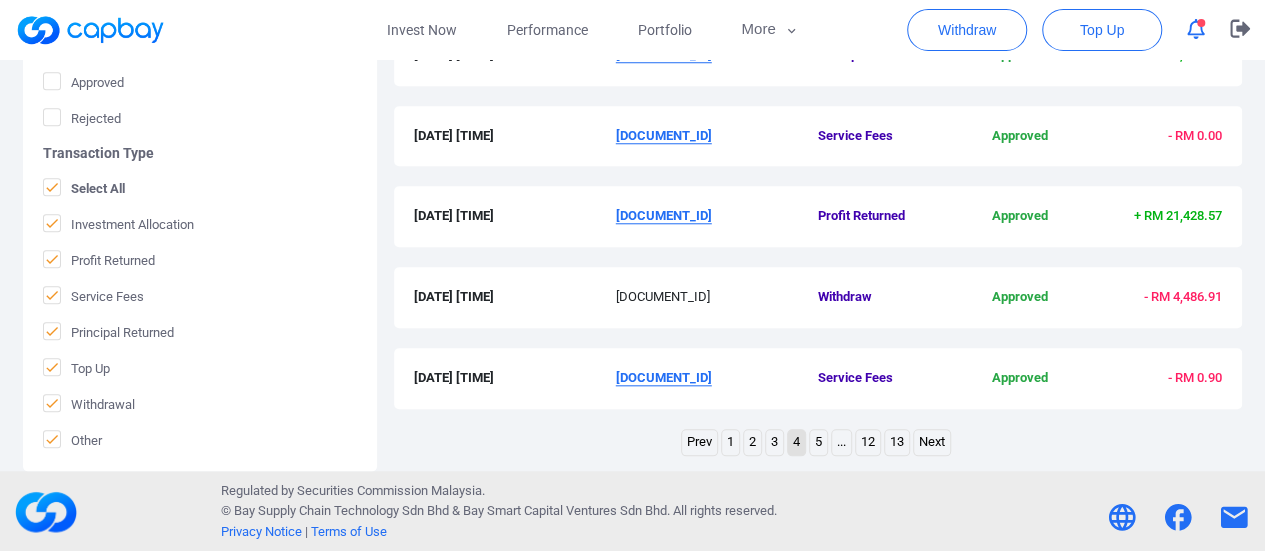 click on "5" at bounding box center [818, 442] 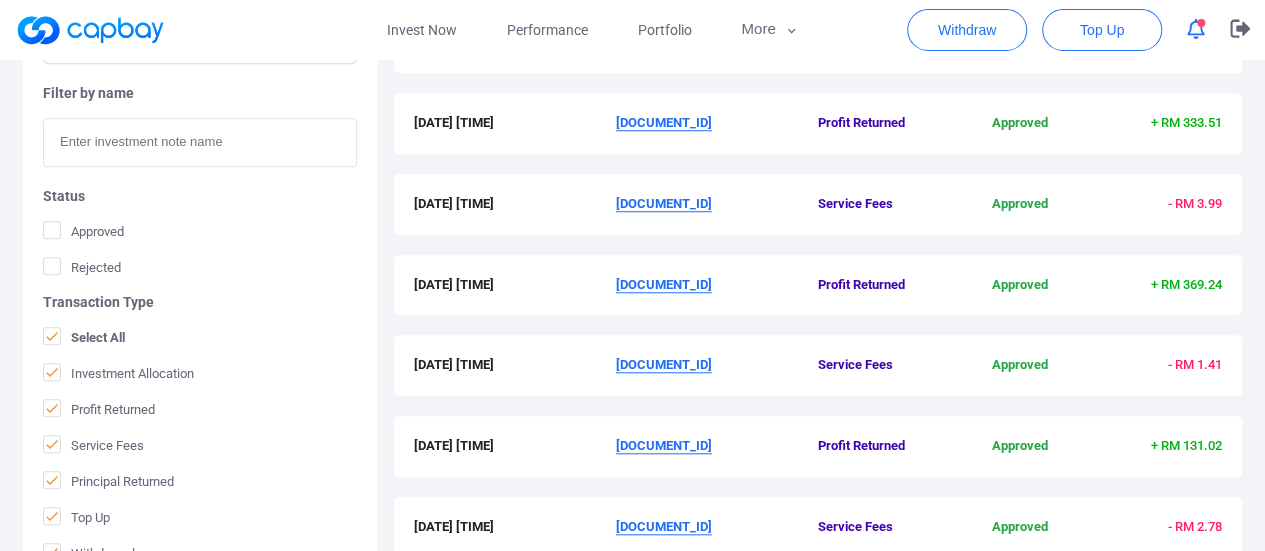 scroll, scrollTop: 859, scrollLeft: 0, axis: vertical 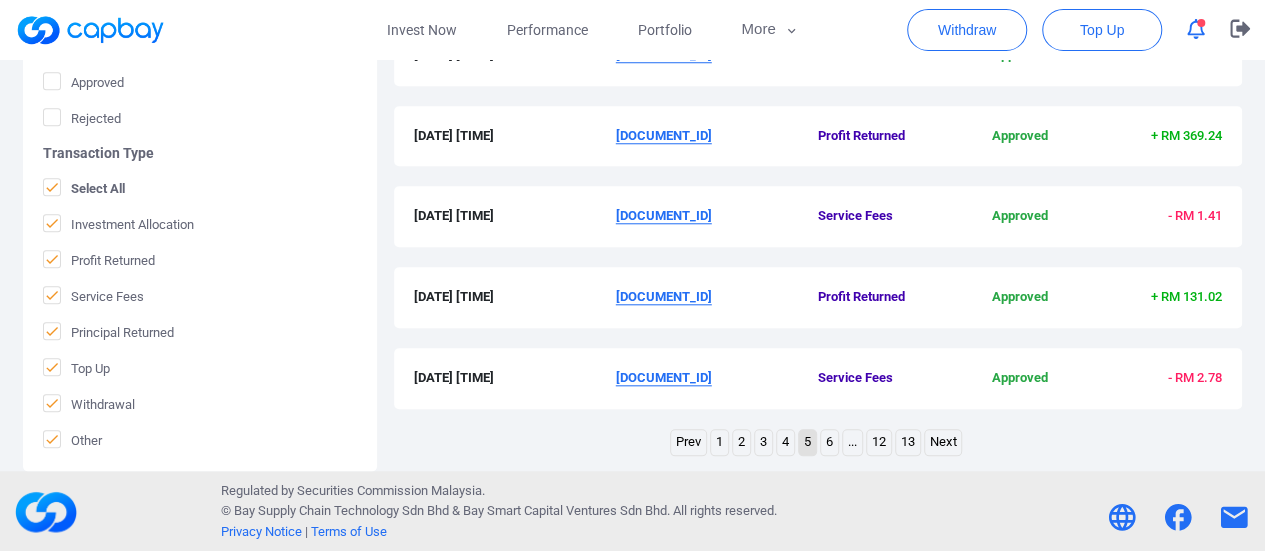 click on "6" at bounding box center [829, 442] 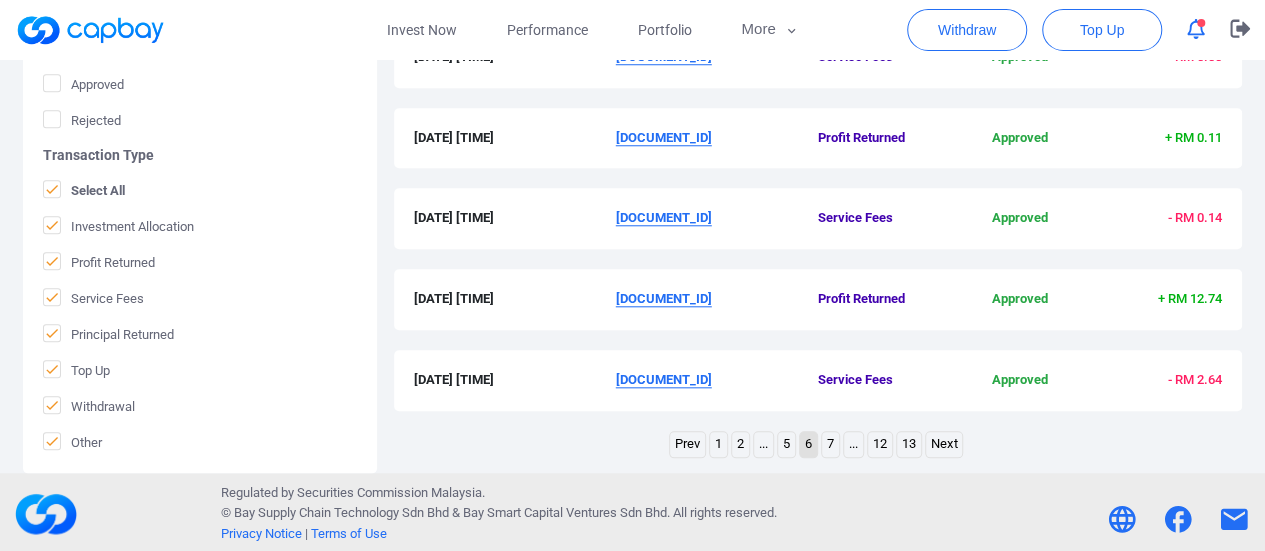 scroll, scrollTop: 859, scrollLeft: 0, axis: vertical 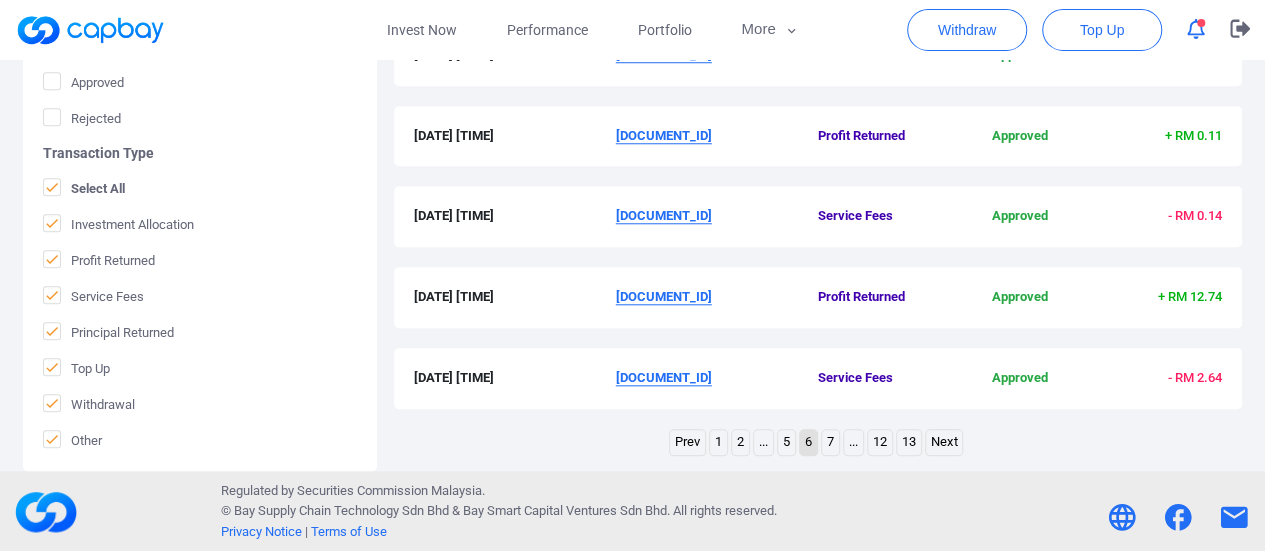 click on "7" at bounding box center [830, 442] 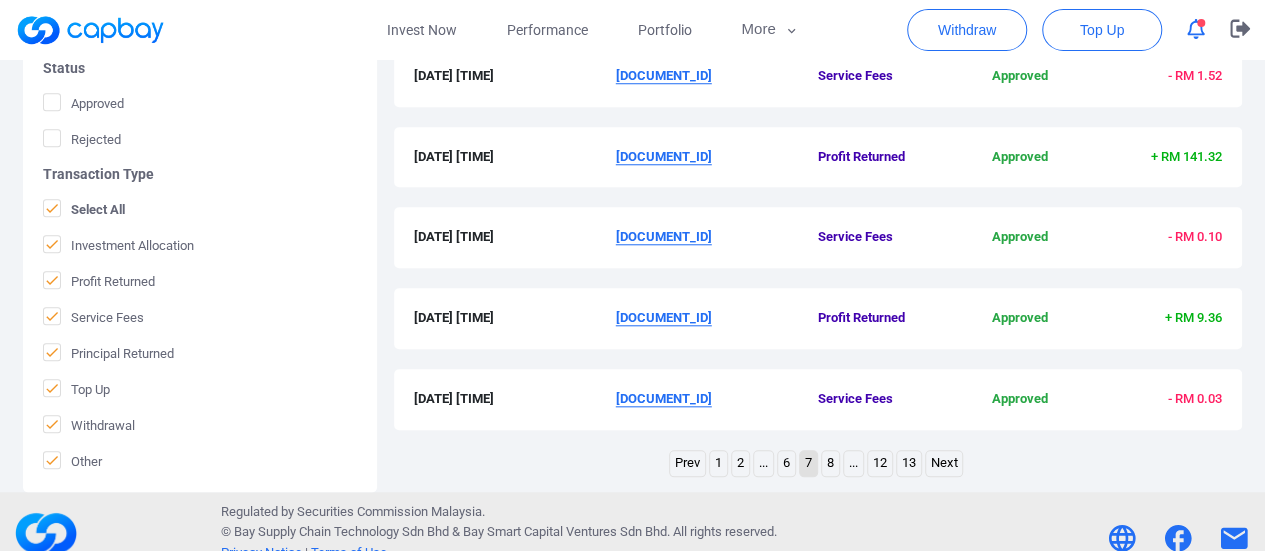 scroll, scrollTop: 859, scrollLeft: 0, axis: vertical 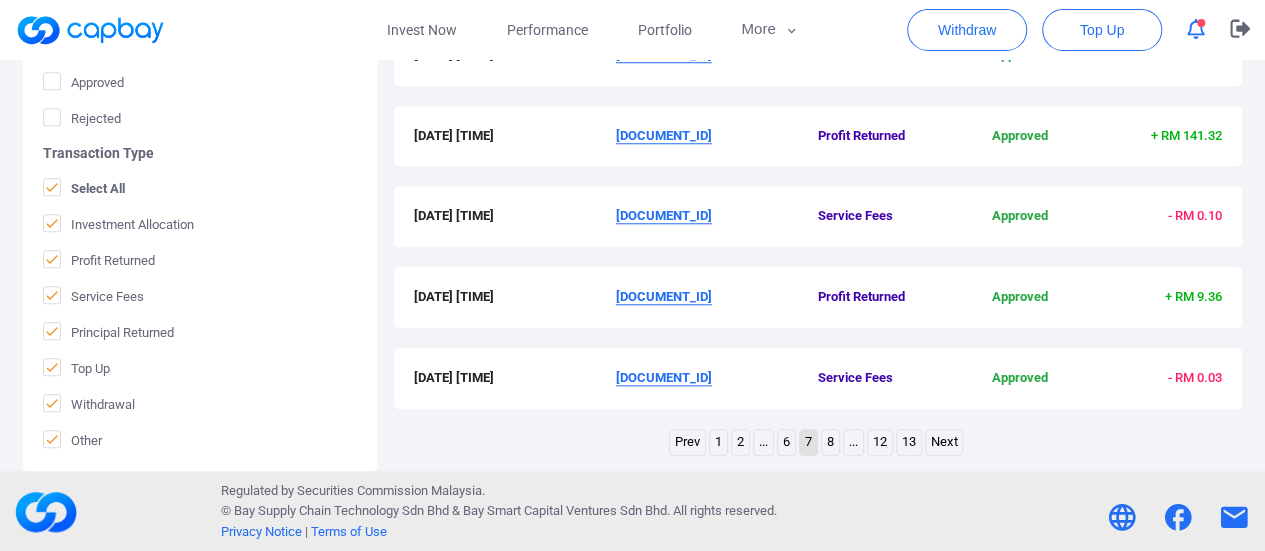 click on "8" at bounding box center (830, 442) 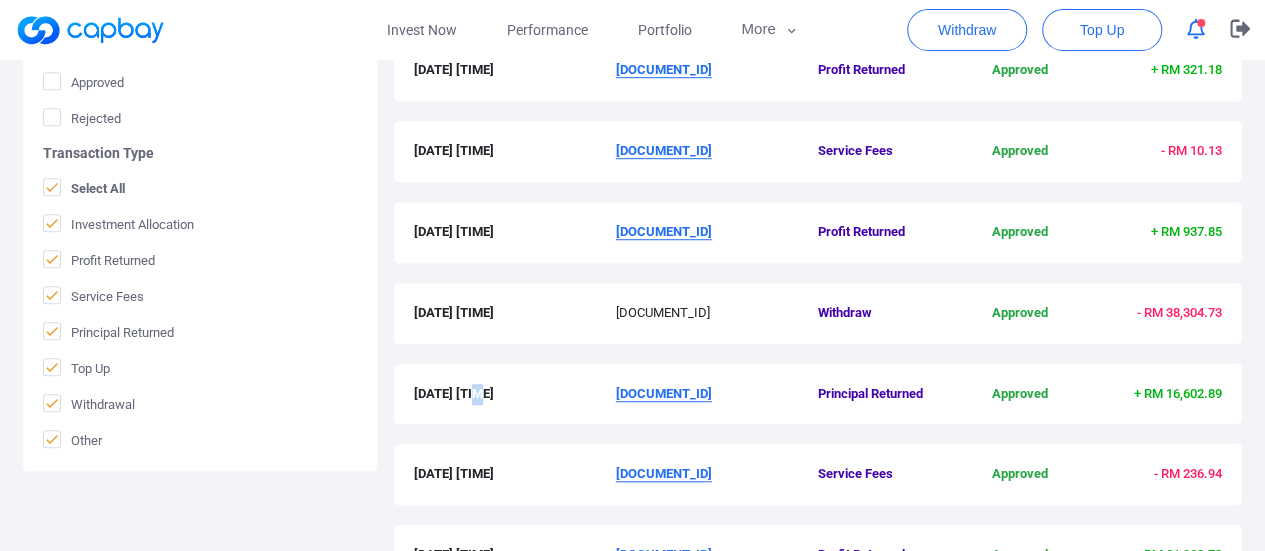 drag, startPoint x: 480, startPoint y: 401, endPoint x: 489, endPoint y: 412, distance: 14.21267 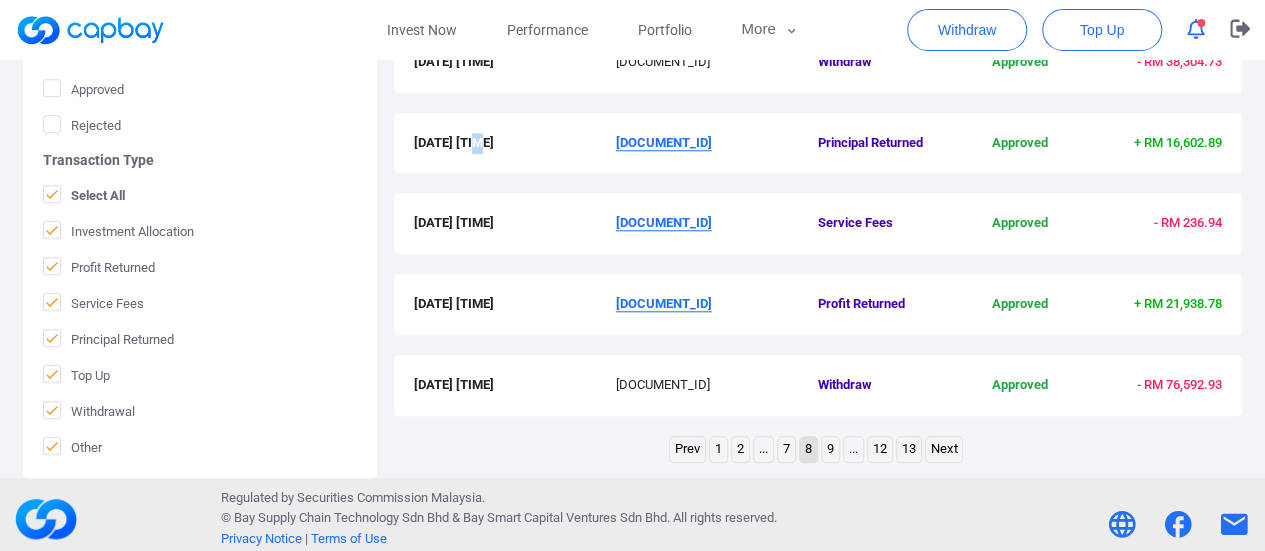 scroll, scrollTop: 859, scrollLeft: 0, axis: vertical 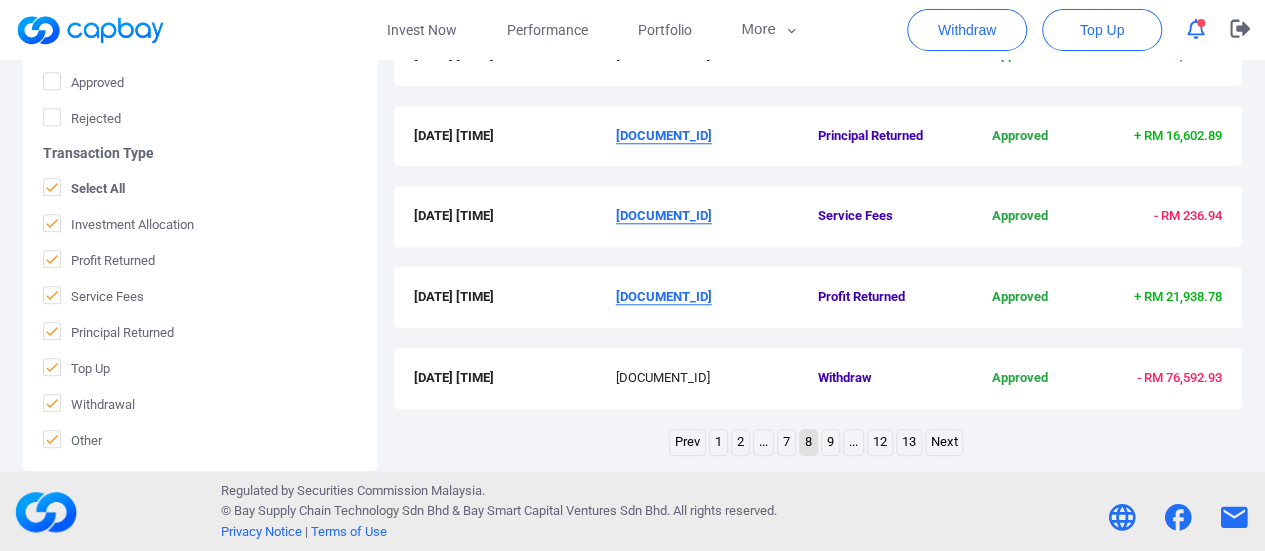 click on "..." at bounding box center (763, 442) 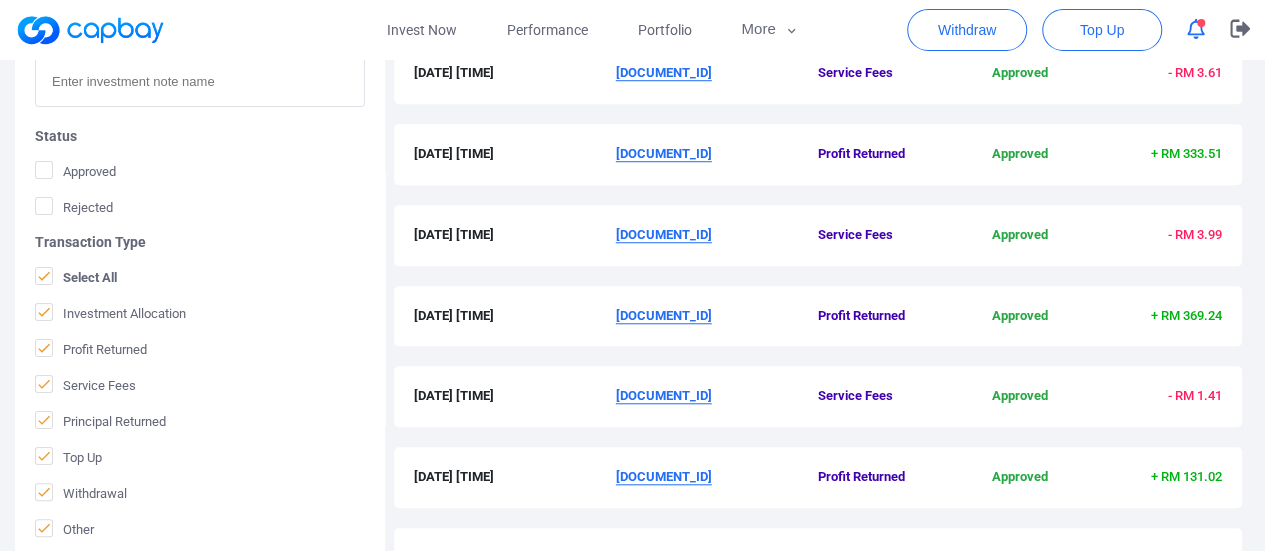 scroll, scrollTop: 859, scrollLeft: 0, axis: vertical 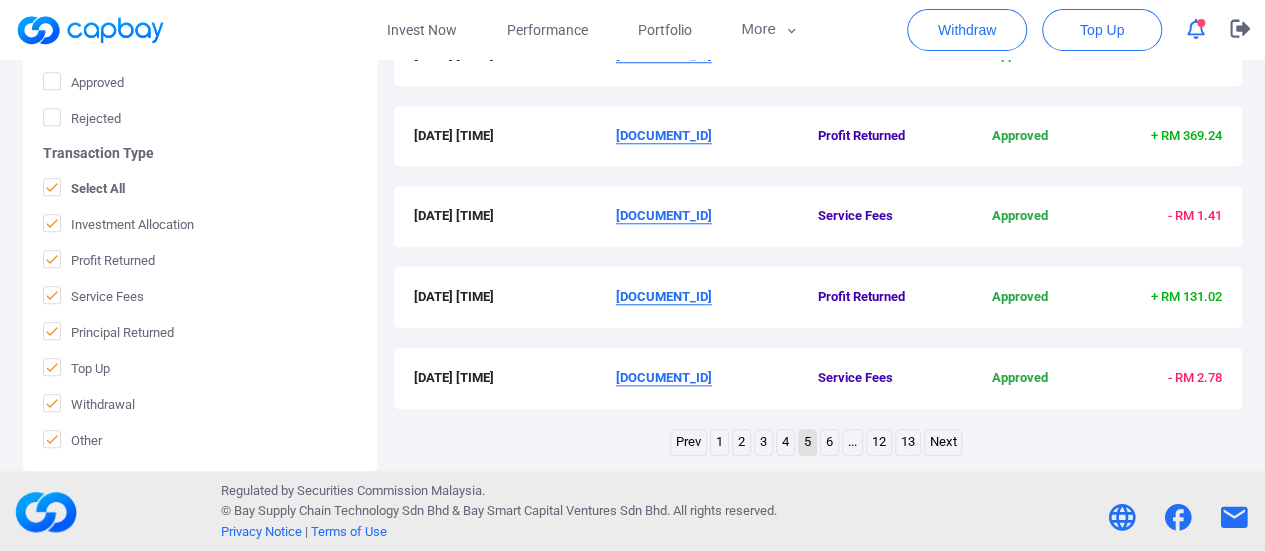 click on "1" at bounding box center (719, 442) 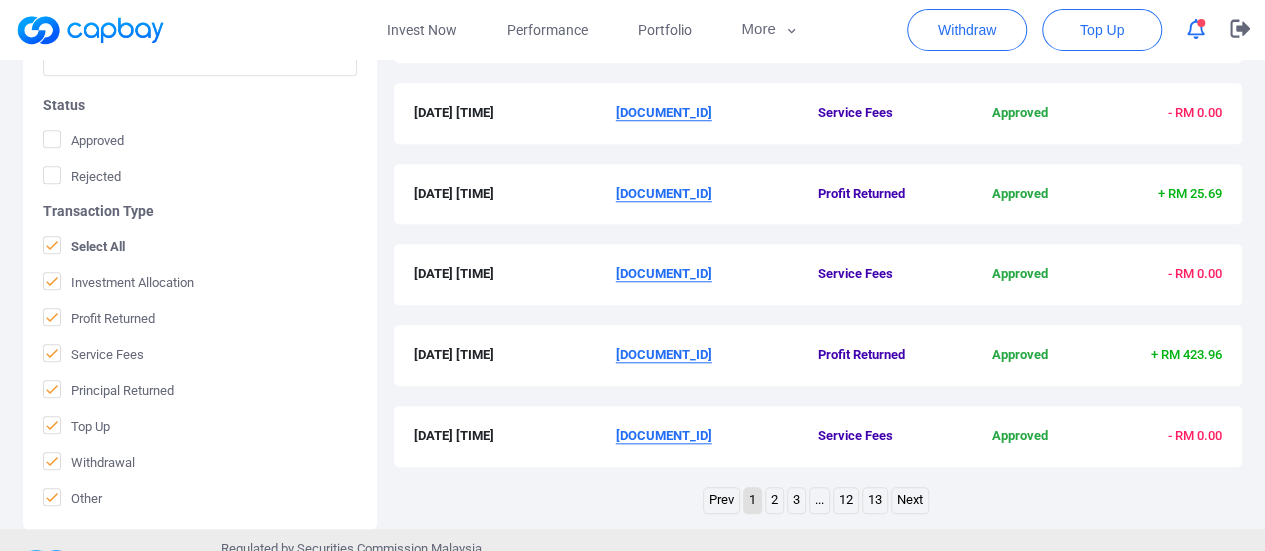 scroll, scrollTop: 859, scrollLeft: 0, axis: vertical 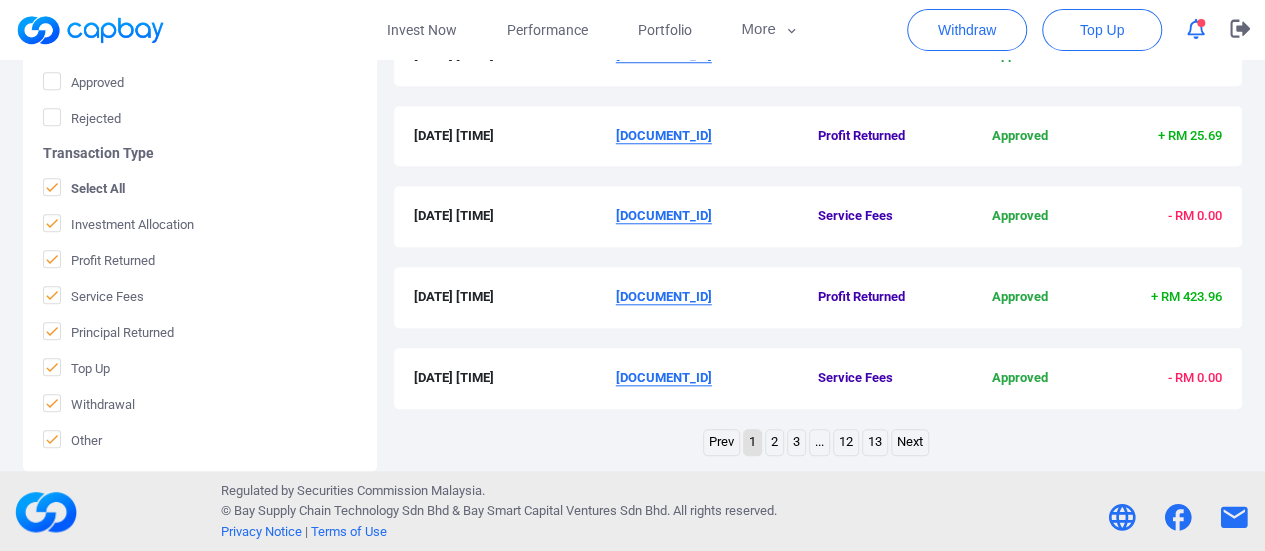 click on "2" at bounding box center [774, 442] 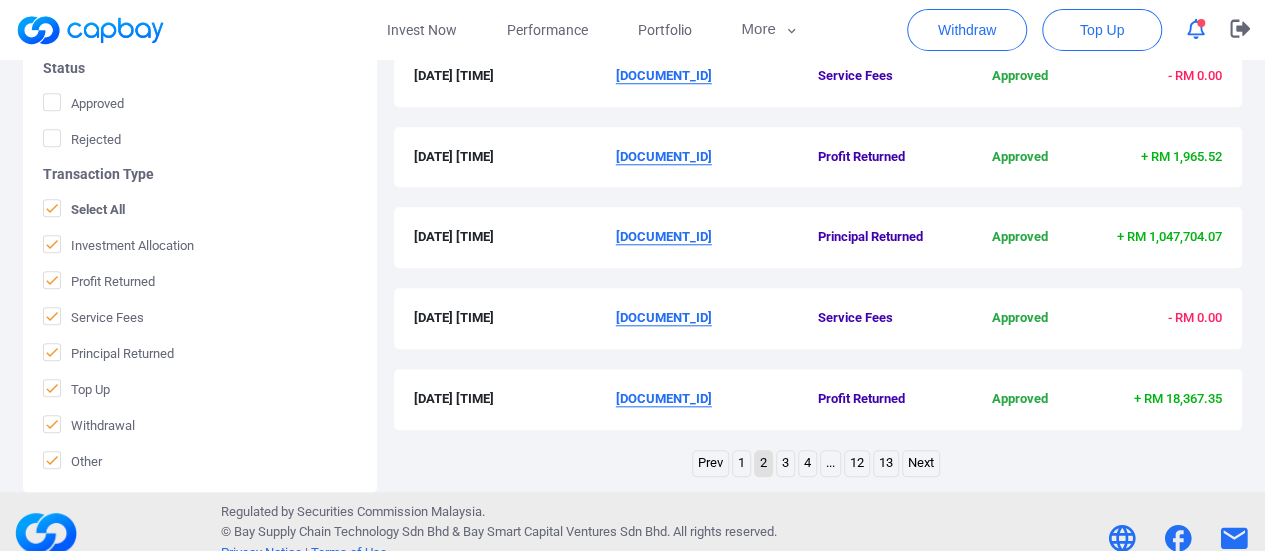 scroll, scrollTop: 859, scrollLeft: 0, axis: vertical 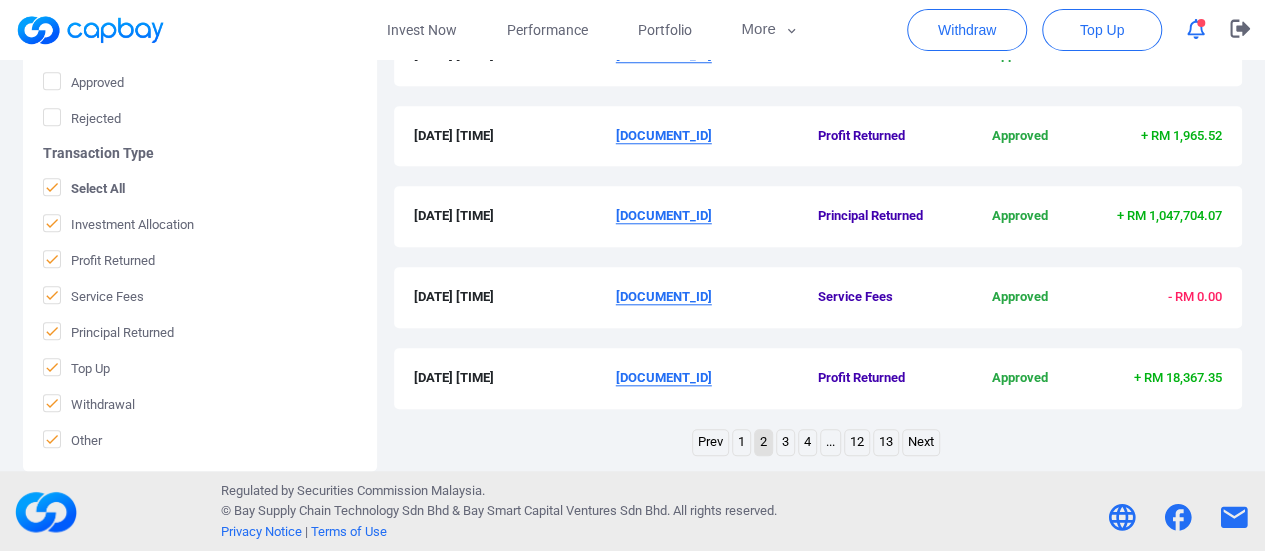 click on "3" at bounding box center (785, 442) 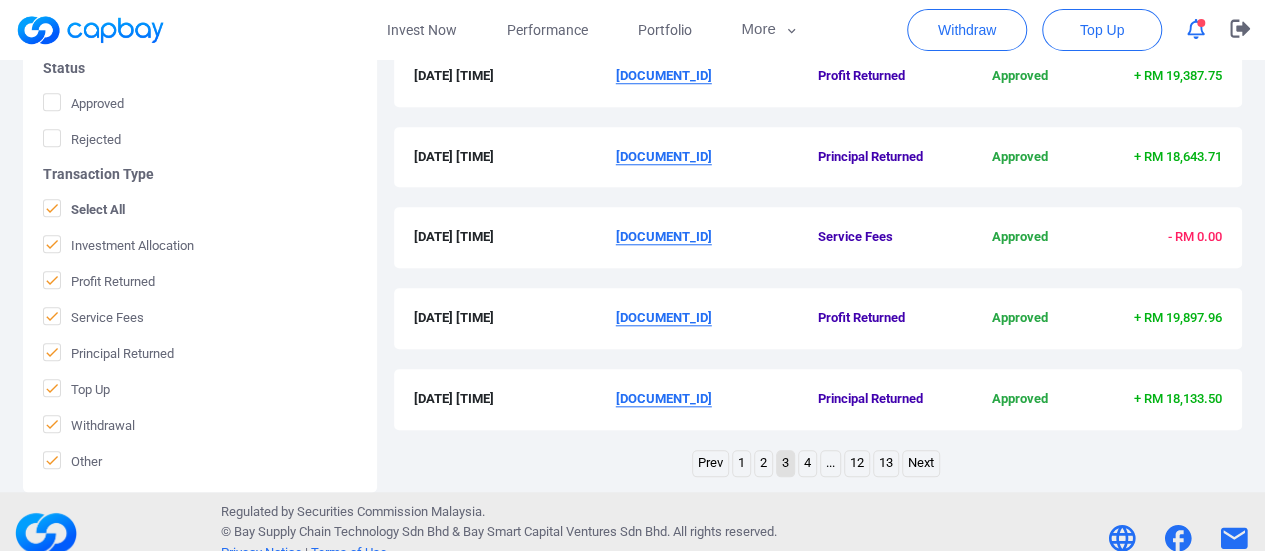 scroll, scrollTop: 859, scrollLeft: 0, axis: vertical 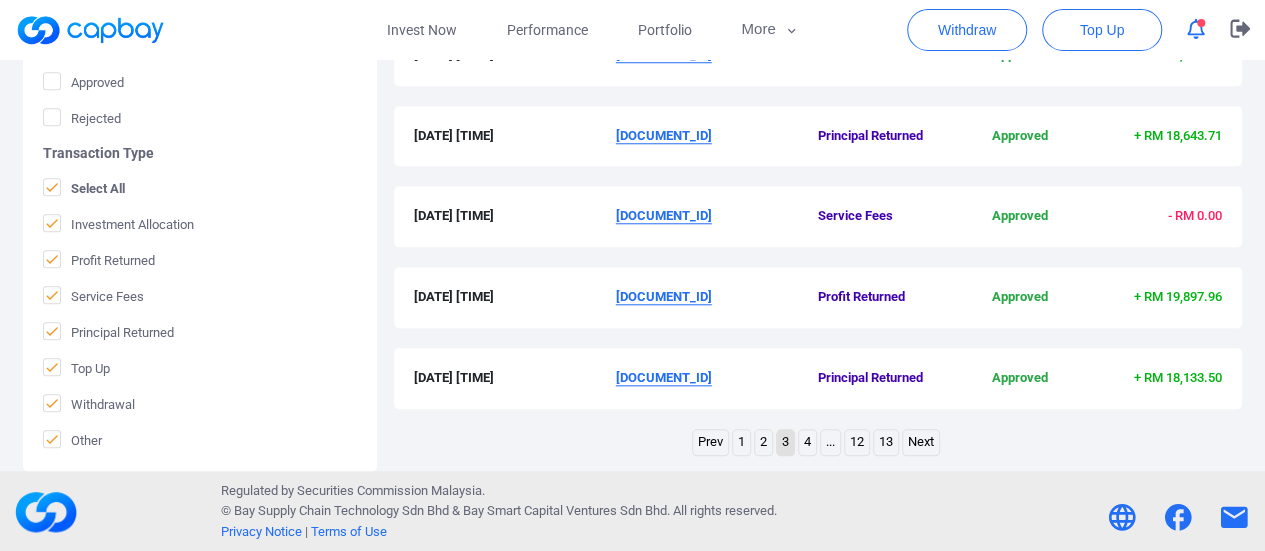 click on "4" at bounding box center (807, 442) 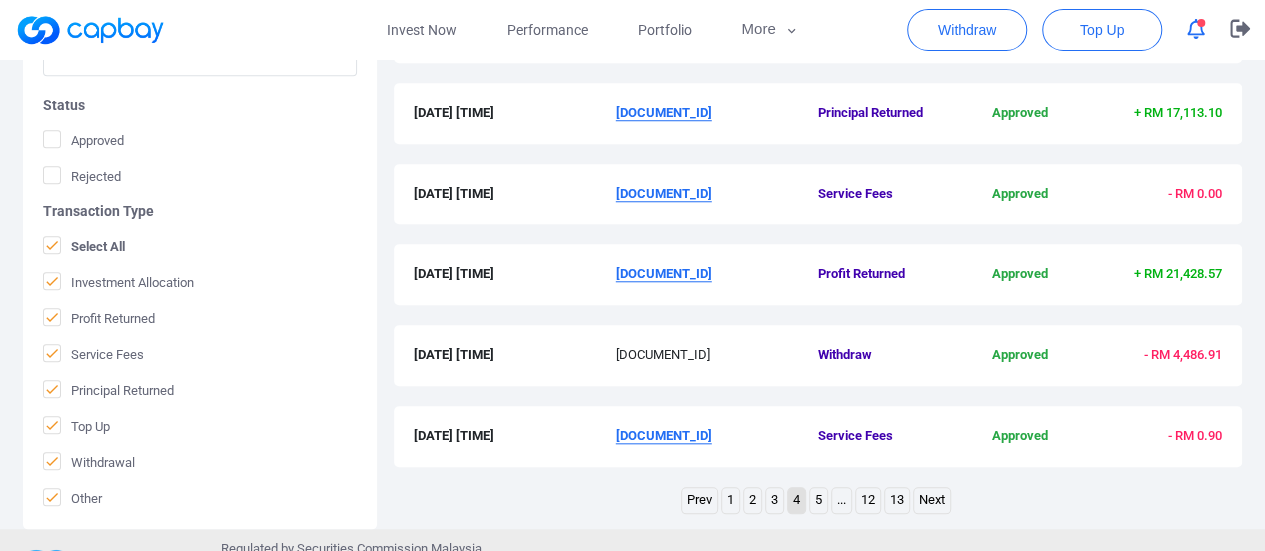 scroll, scrollTop: 859, scrollLeft: 0, axis: vertical 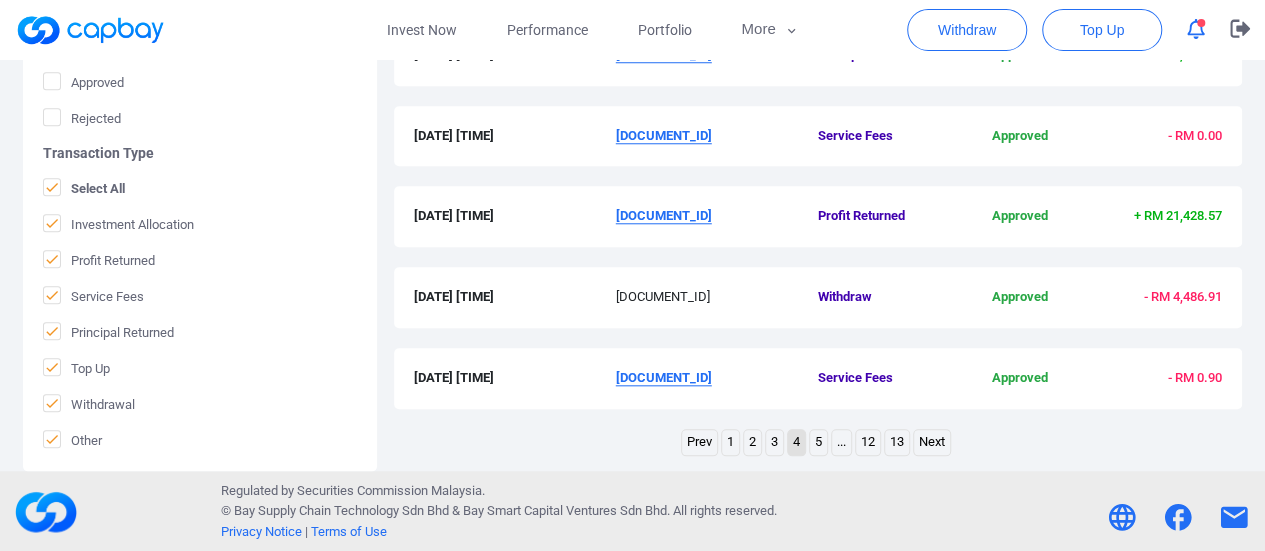 click on "3" at bounding box center (774, 442) 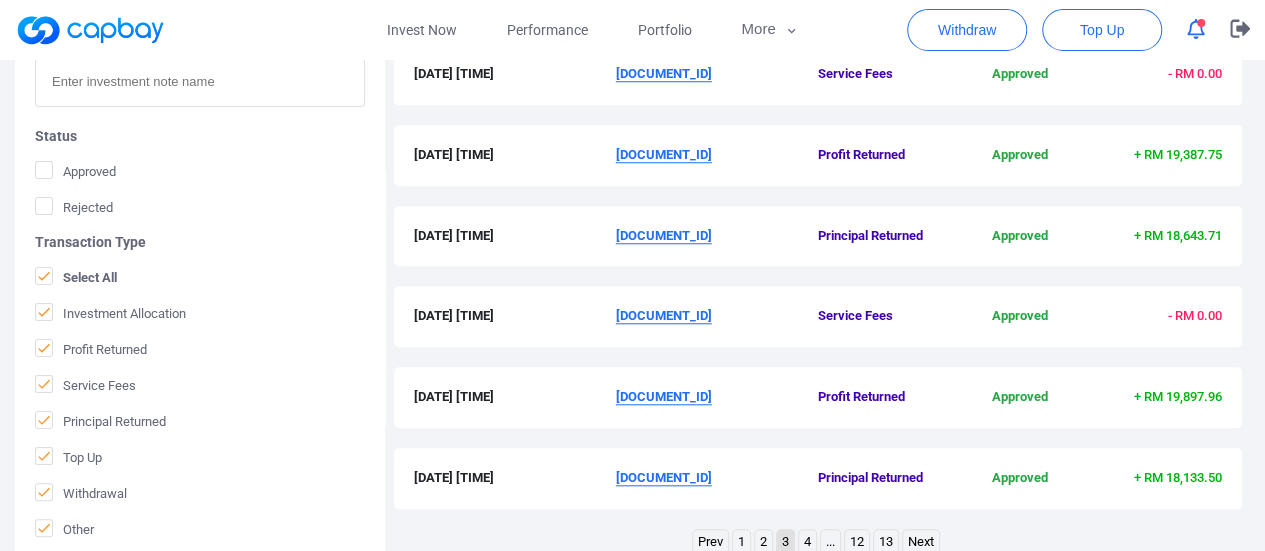 scroll, scrollTop: 859, scrollLeft: 0, axis: vertical 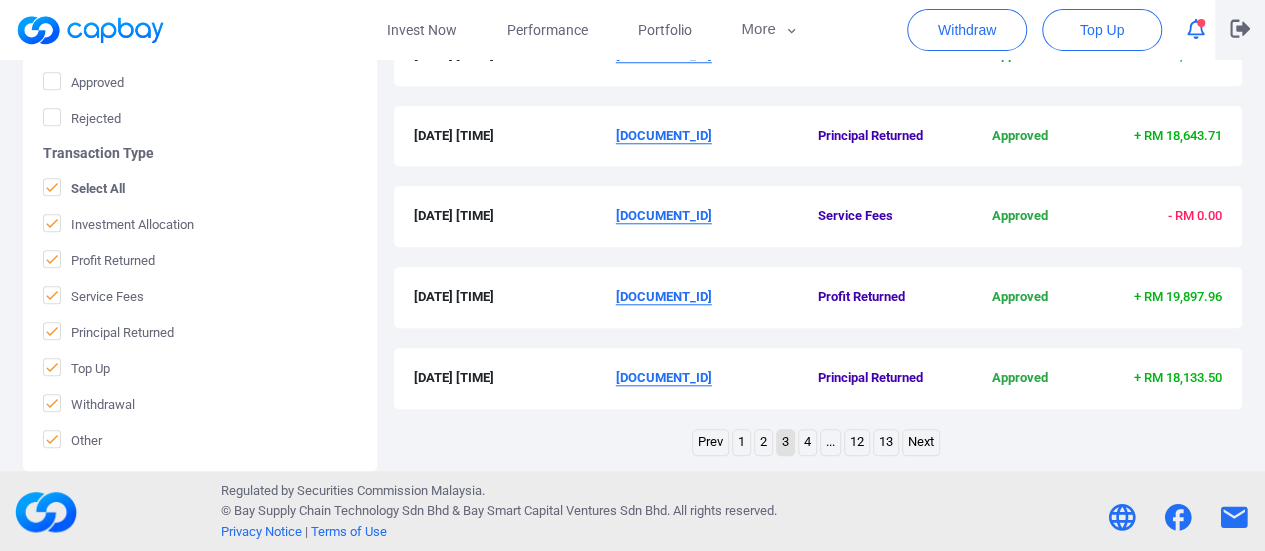 click at bounding box center (1240, 30) 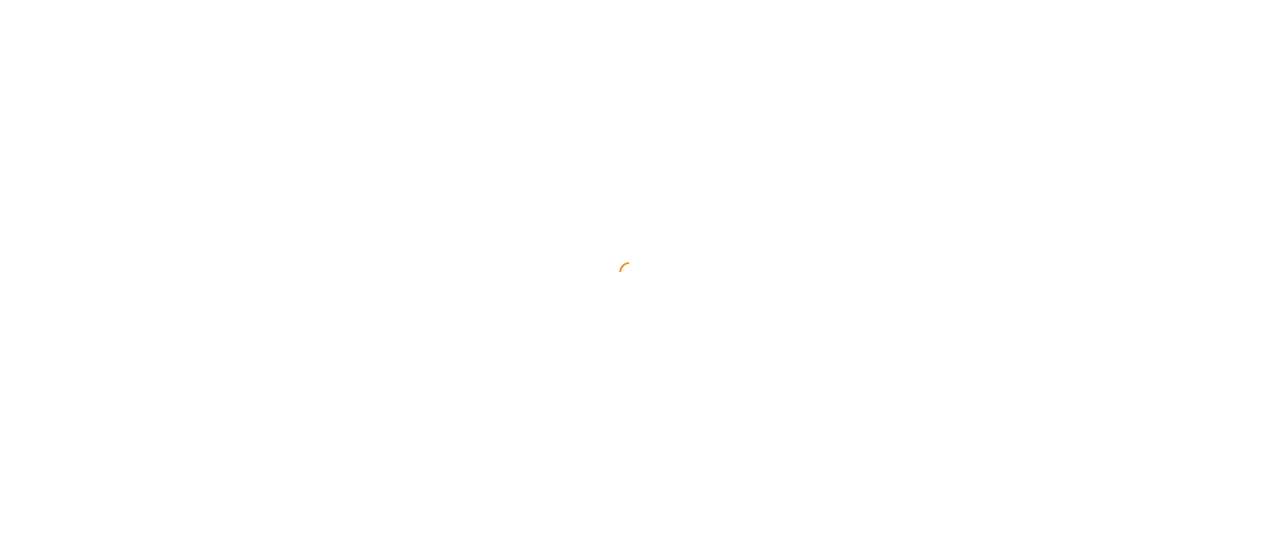 scroll, scrollTop: 0, scrollLeft: 0, axis: both 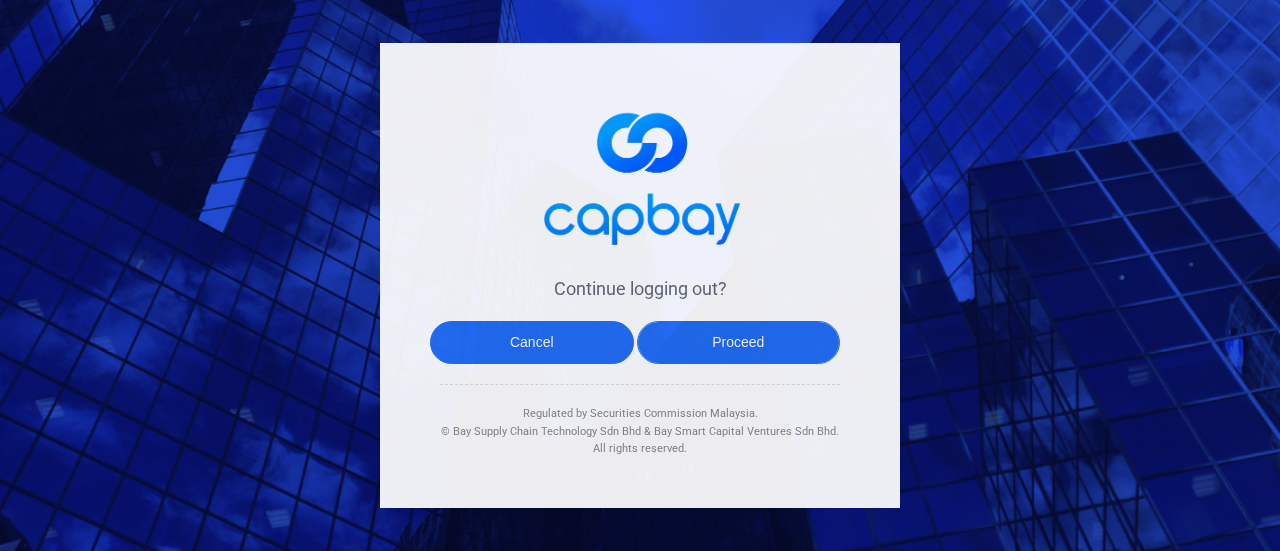 click on "Proceed" at bounding box center (739, 342) 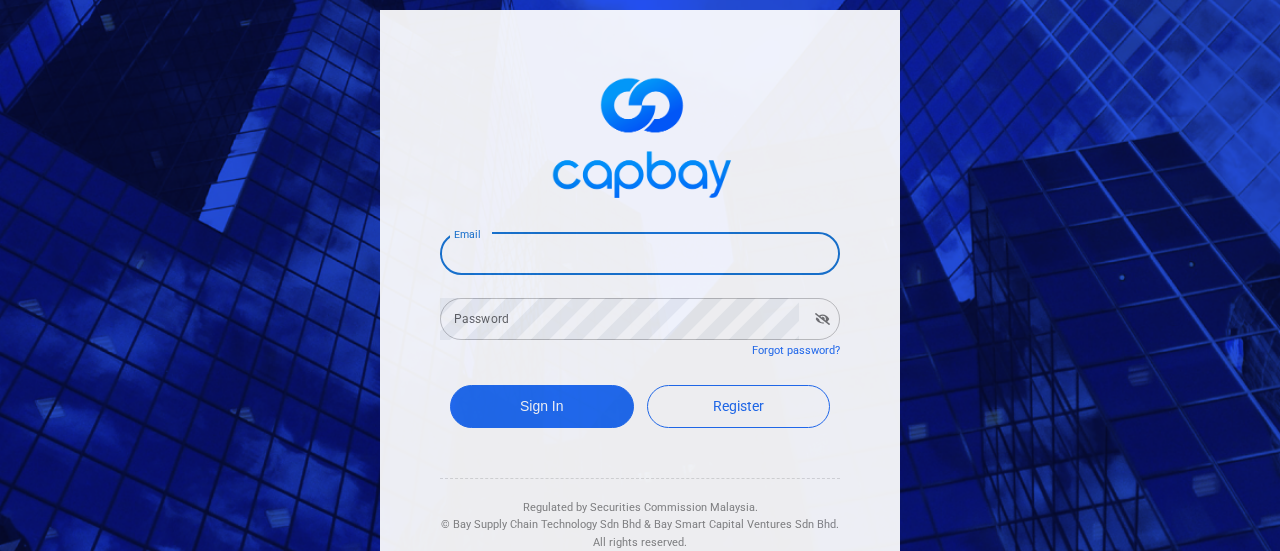 click on "Email" at bounding box center (640, 254) 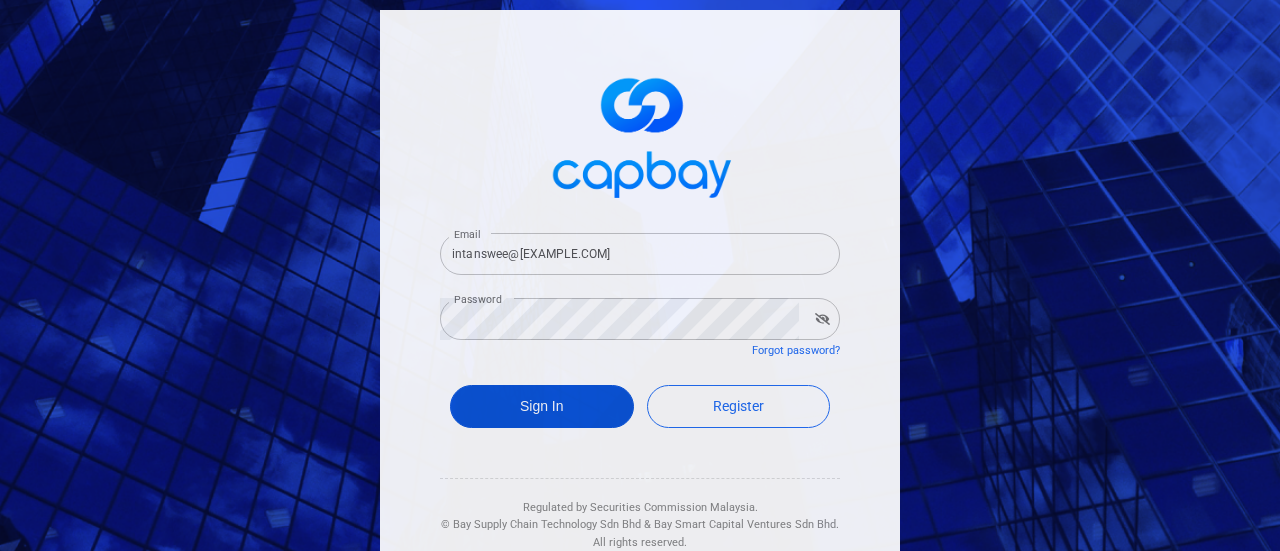 click on "Sign In" at bounding box center [542, 406] 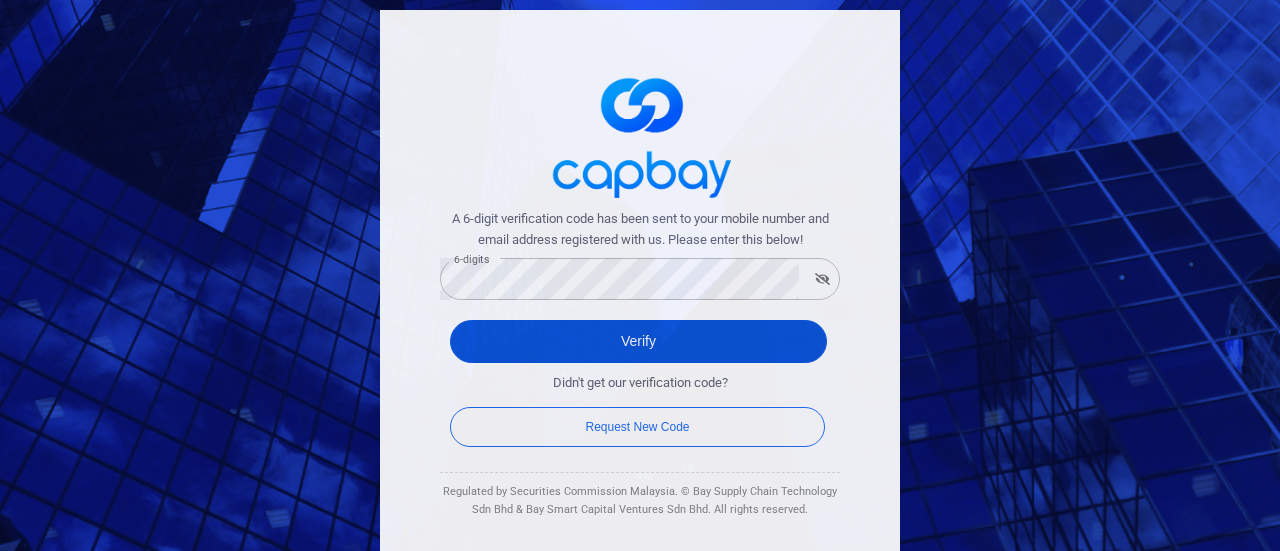 click on "Verify" at bounding box center [638, 341] 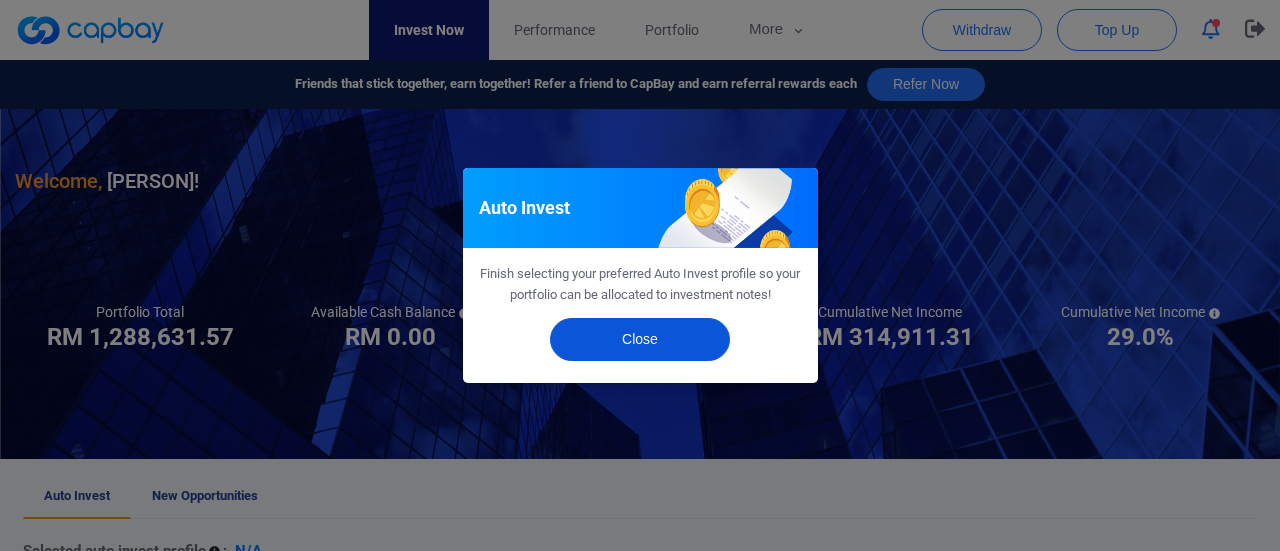 click on "Close" at bounding box center (640, 339) 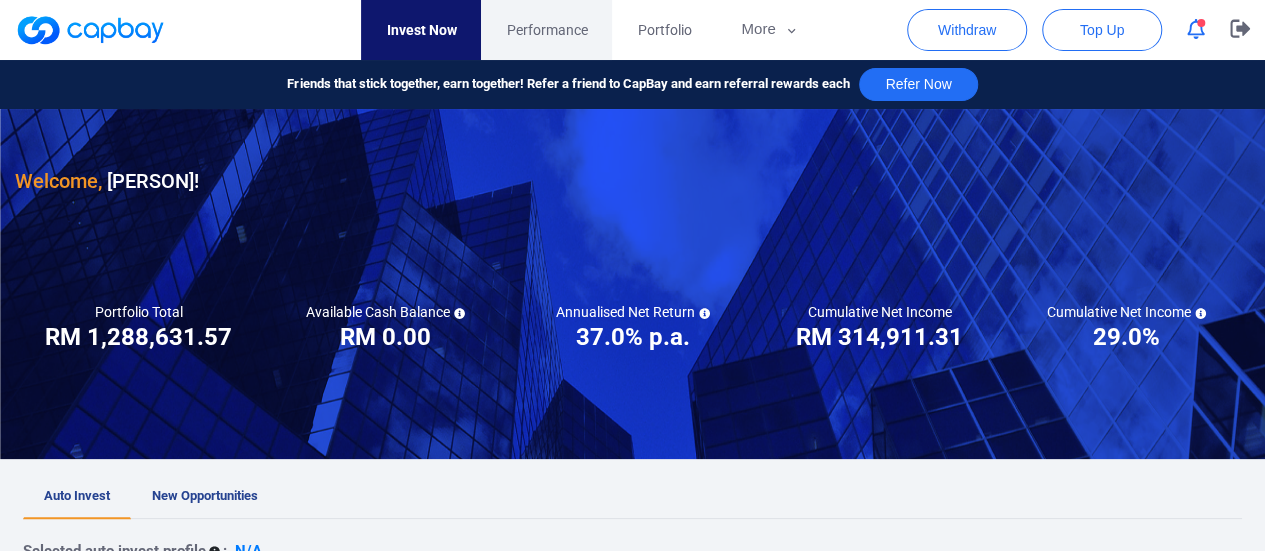 click on "Performance" at bounding box center [546, 30] 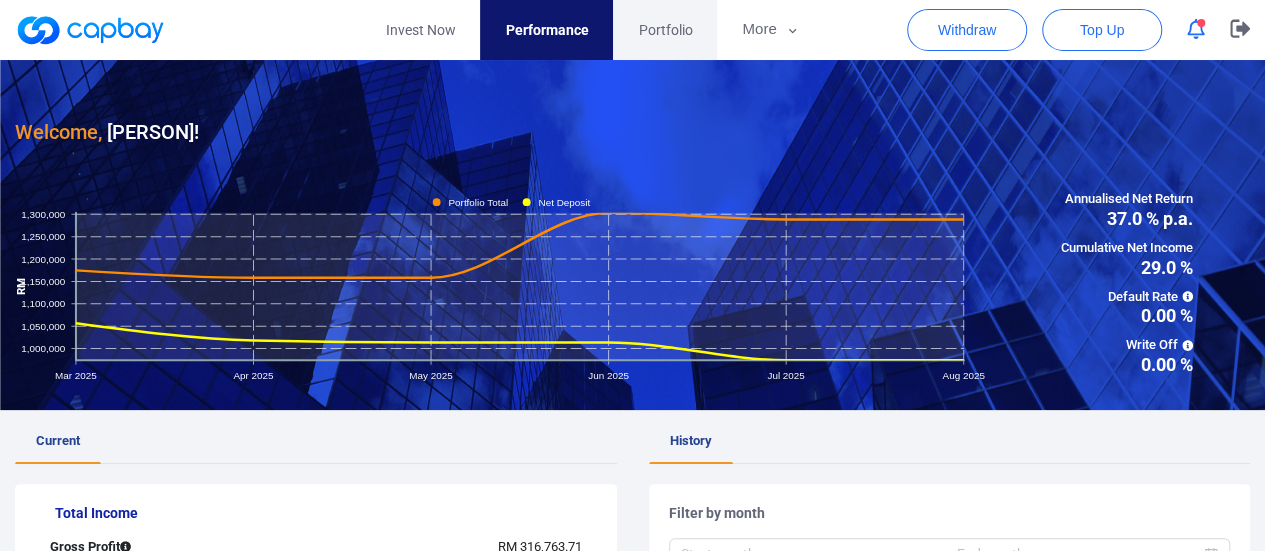 click on "Portfolio" at bounding box center [665, 30] 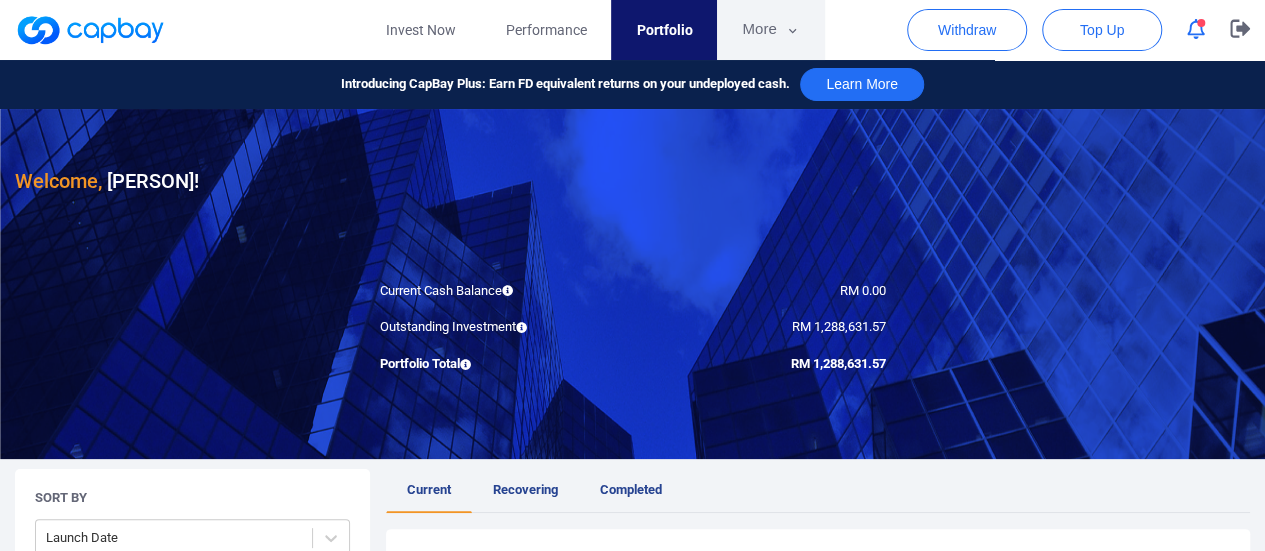 click on "More" at bounding box center (770, 30) 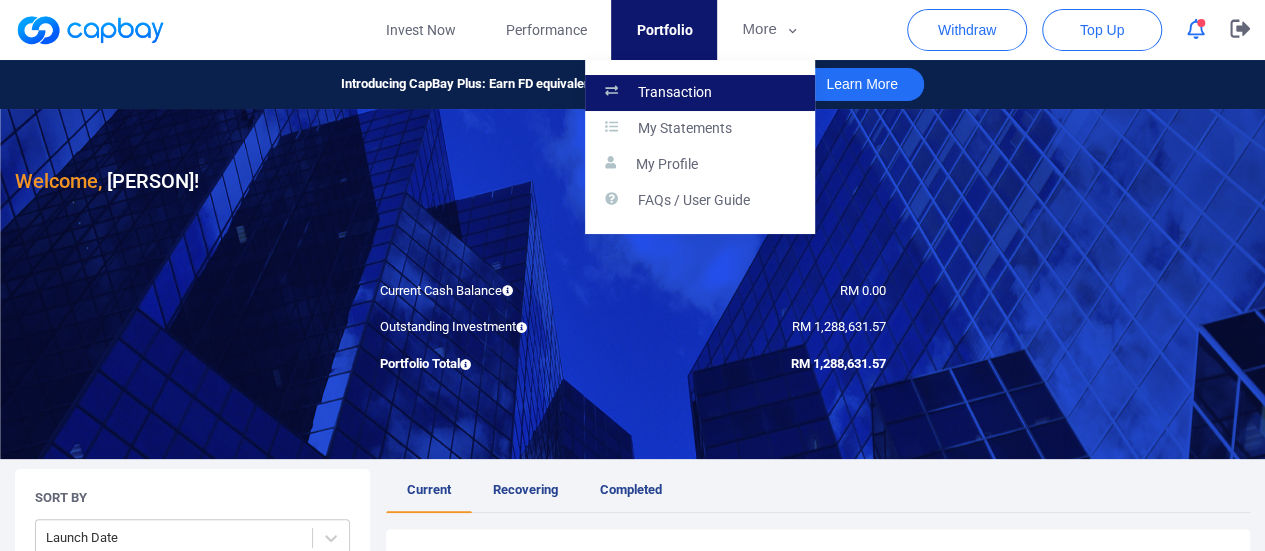 click on "Transaction" at bounding box center [675, 93] 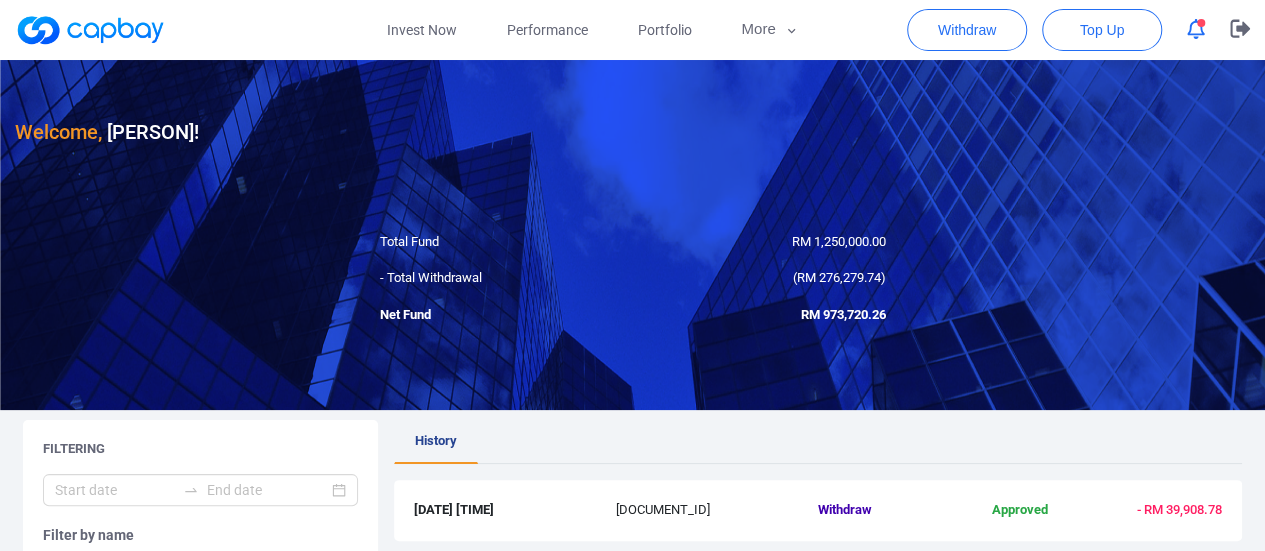 click at bounding box center (632, 235) 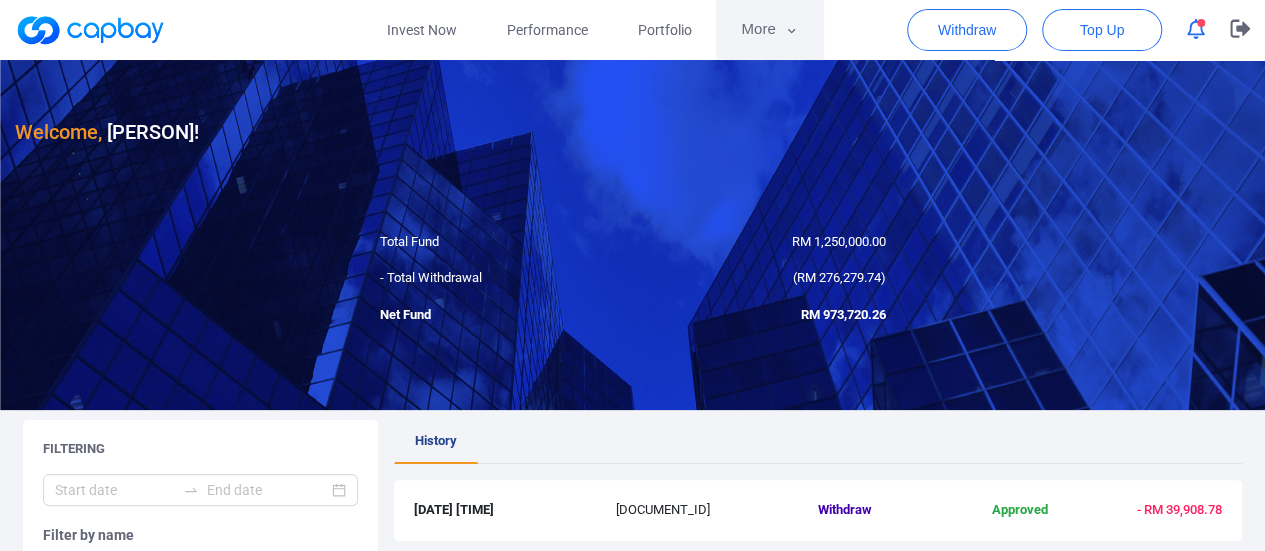 click on "More" at bounding box center [769, 30] 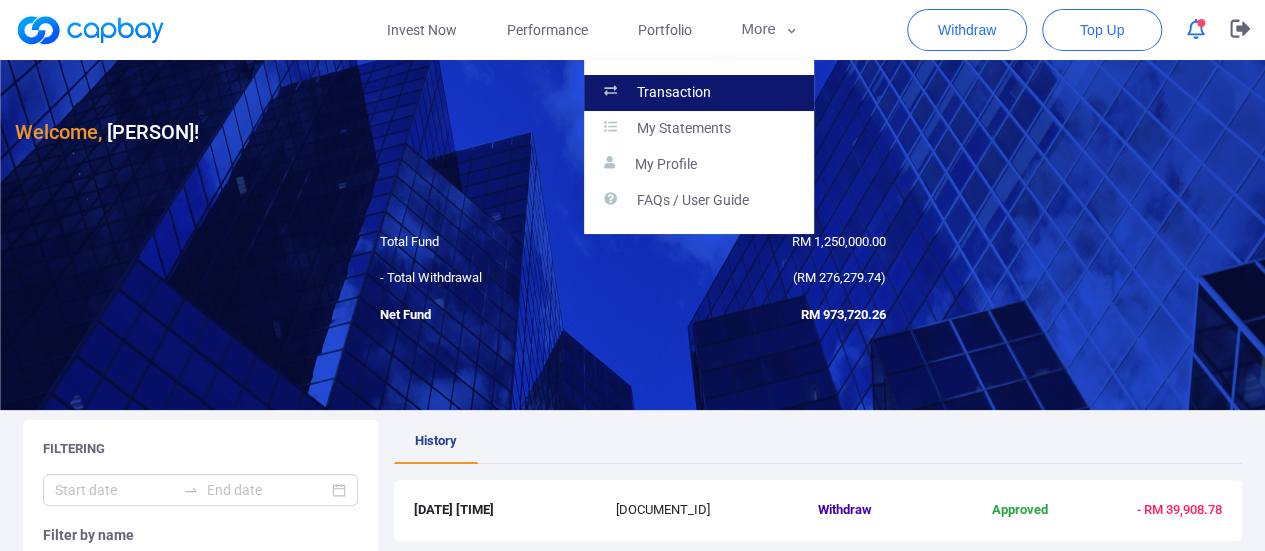 click on "Transaction" at bounding box center [674, 93] 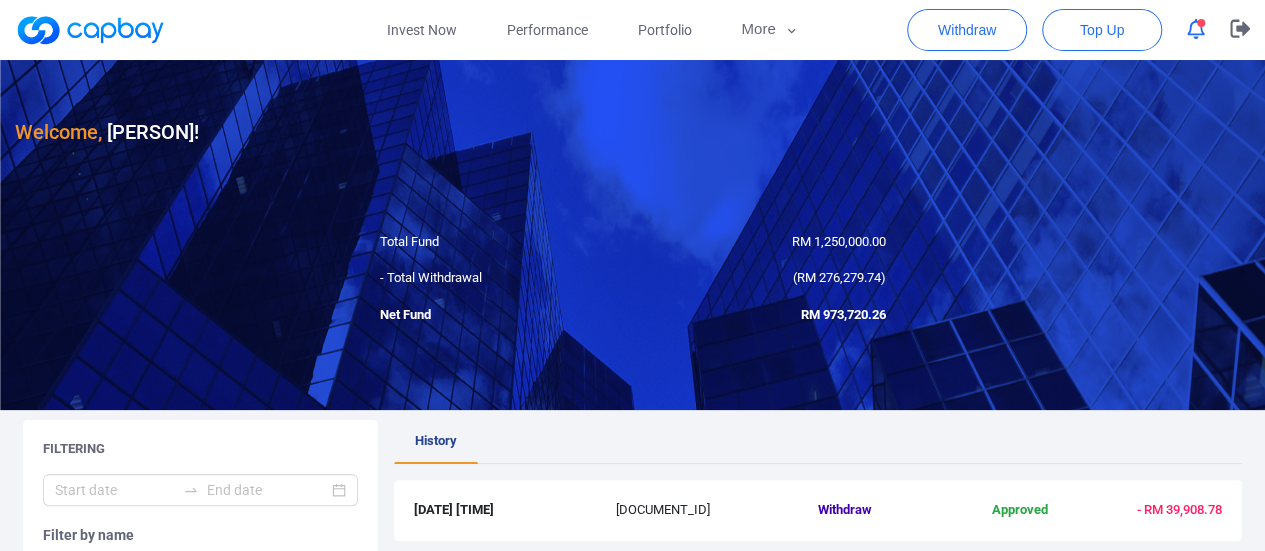 drag, startPoint x: 658, startPoint y: 91, endPoint x: 776, endPoint y: 79, distance: 118.6086 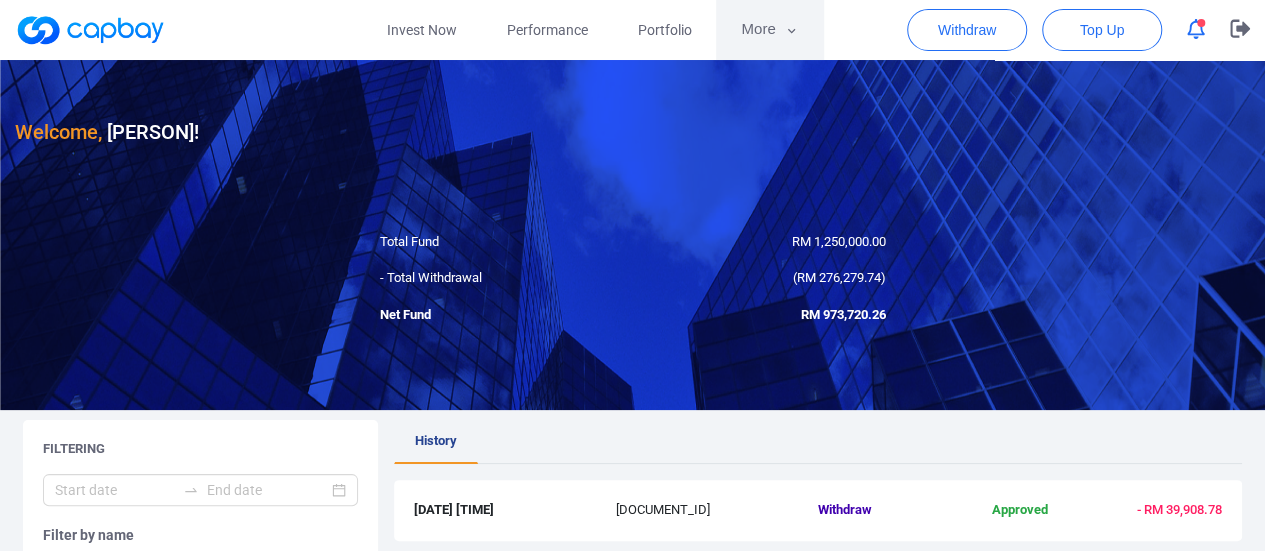 click on "More" at bounding box center [769, 30] 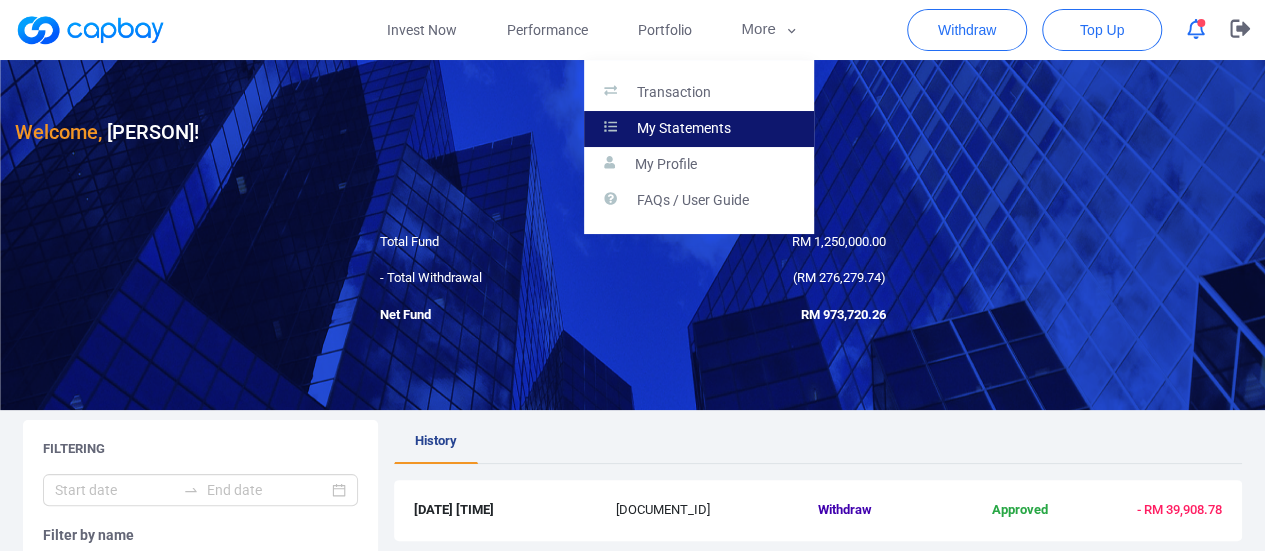 click on "My Statements" at bounding box center (684, 129) 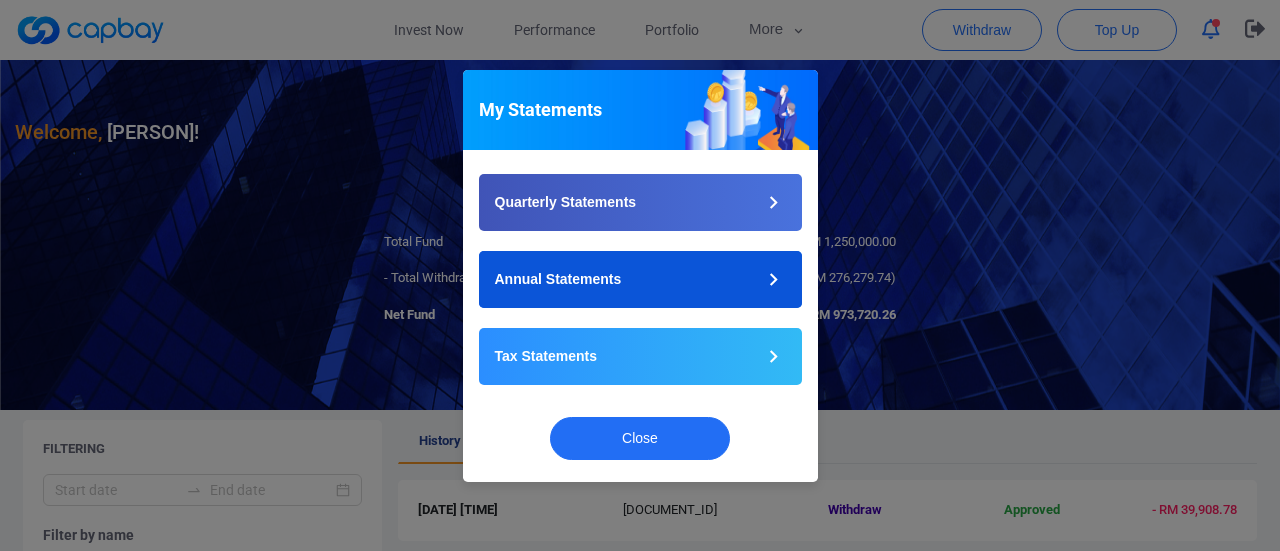 click on "Annual Statements" at bounding box center (558, 279) 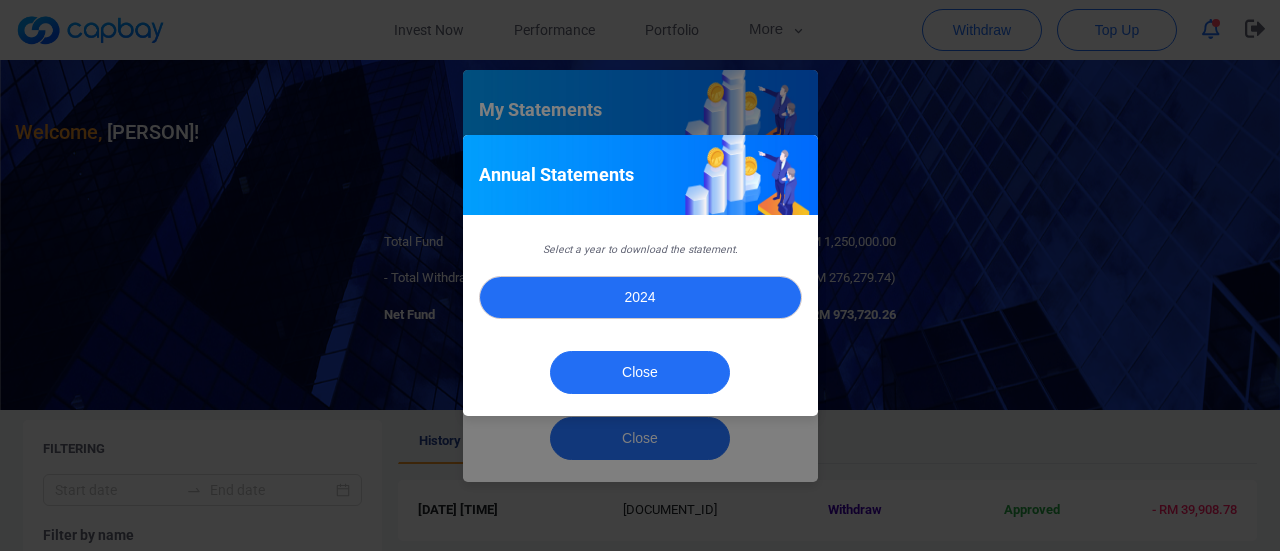 click on "2024" at bounding box center [640, 297] 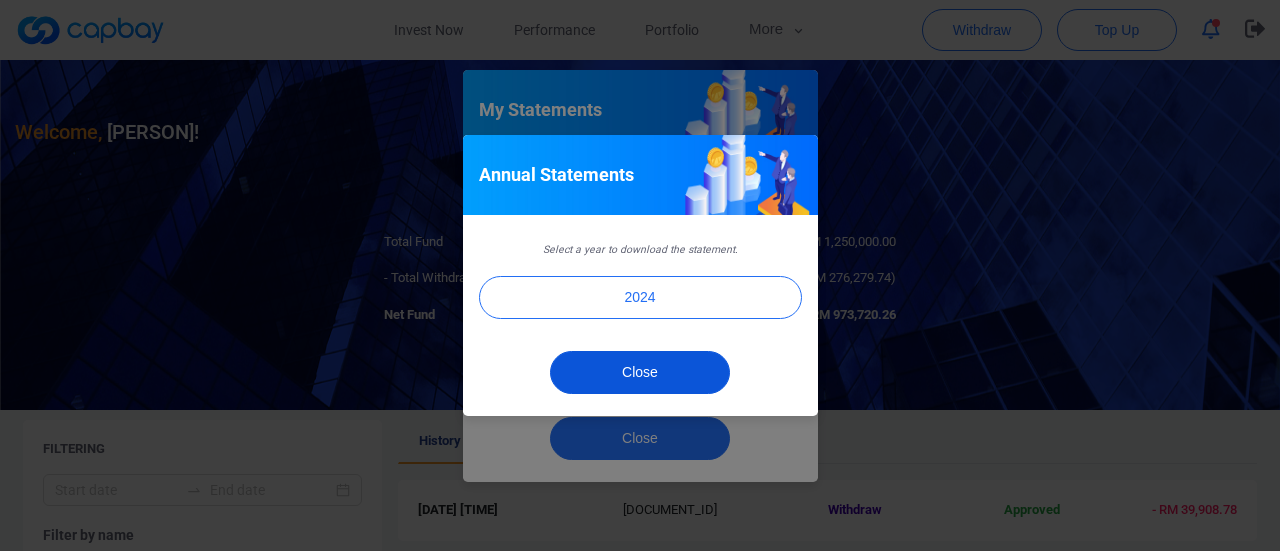 click on "Close" at bounding box center [640, 372] 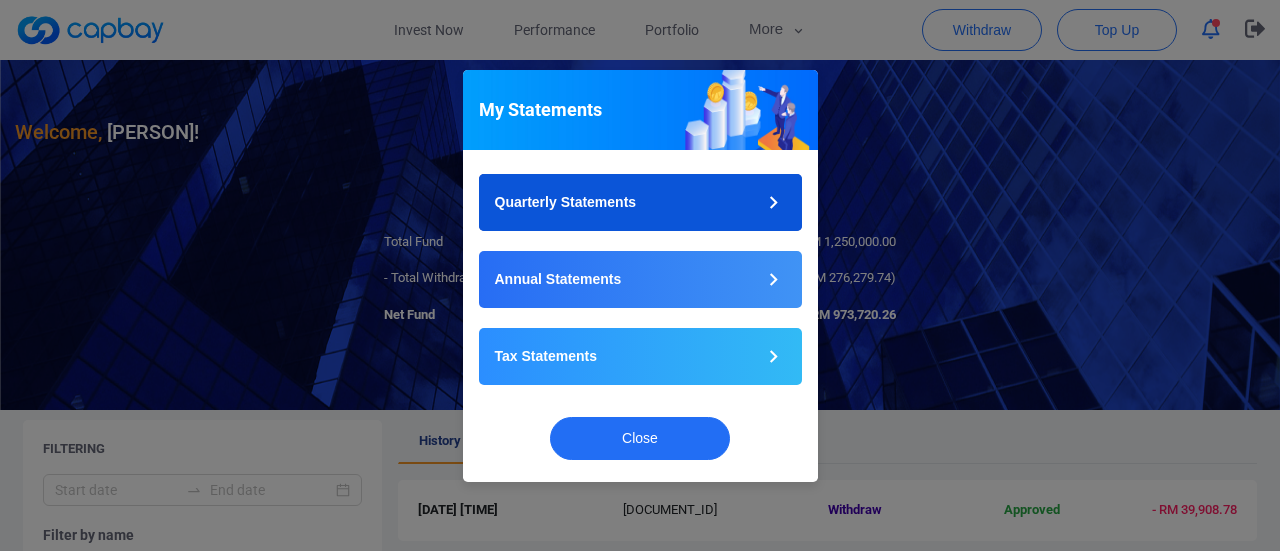 click on "Quarterly Statements" at bounding box center [566, 202] 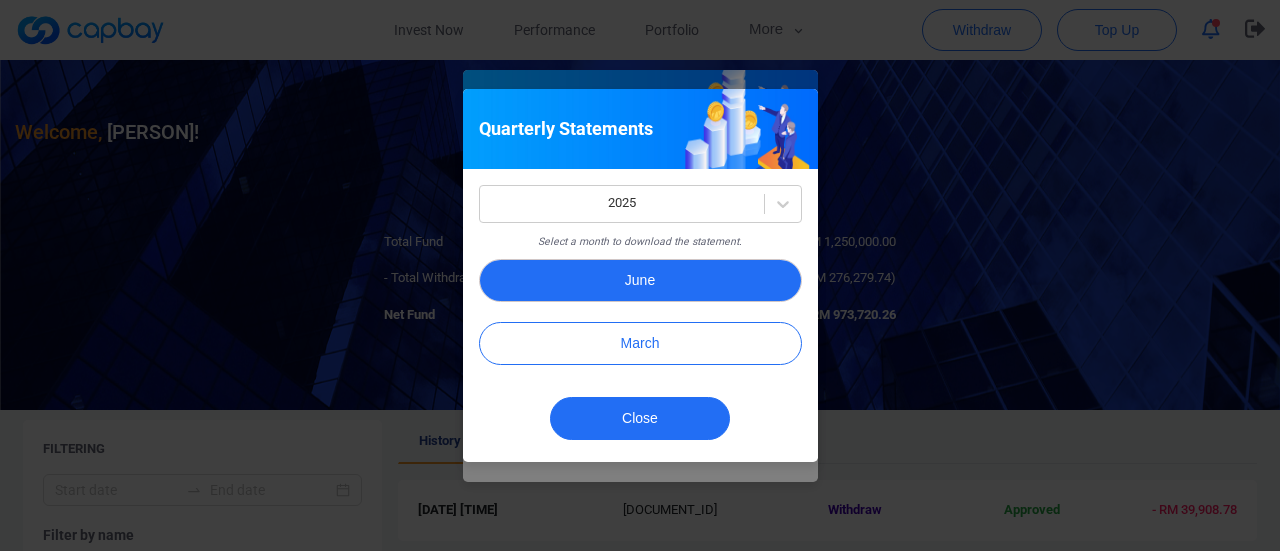 click on "June" at bounding box center (640, 280) 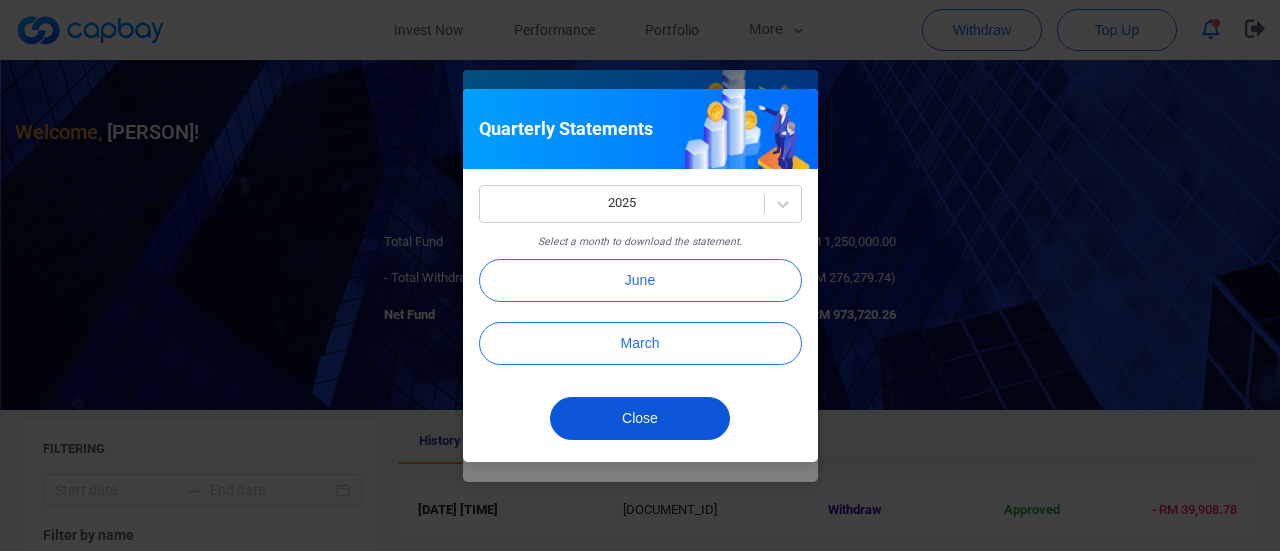 click on "Close" at bounding box center (640, 418) 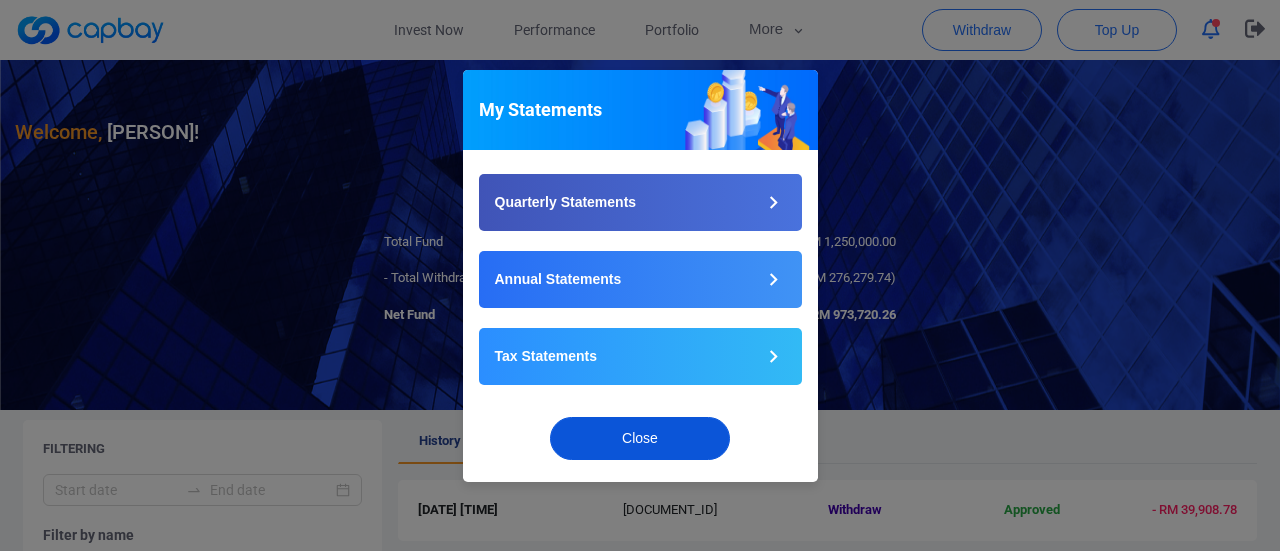 click on "Close" at bounding box center (640, 438) 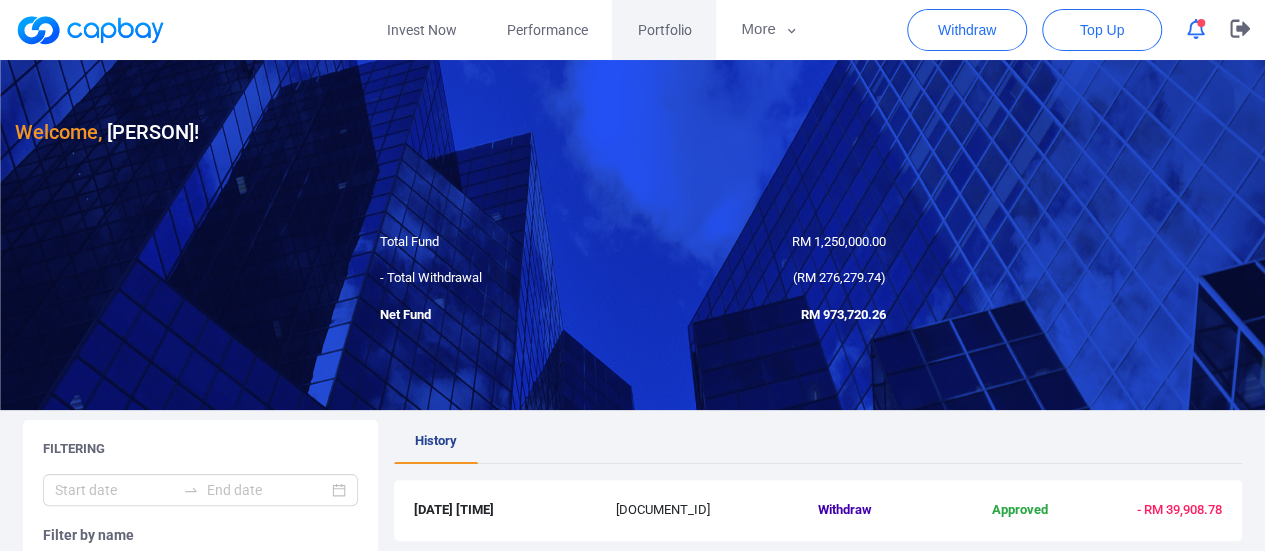 click on "Portfolio" at bounding box center (664, 30) 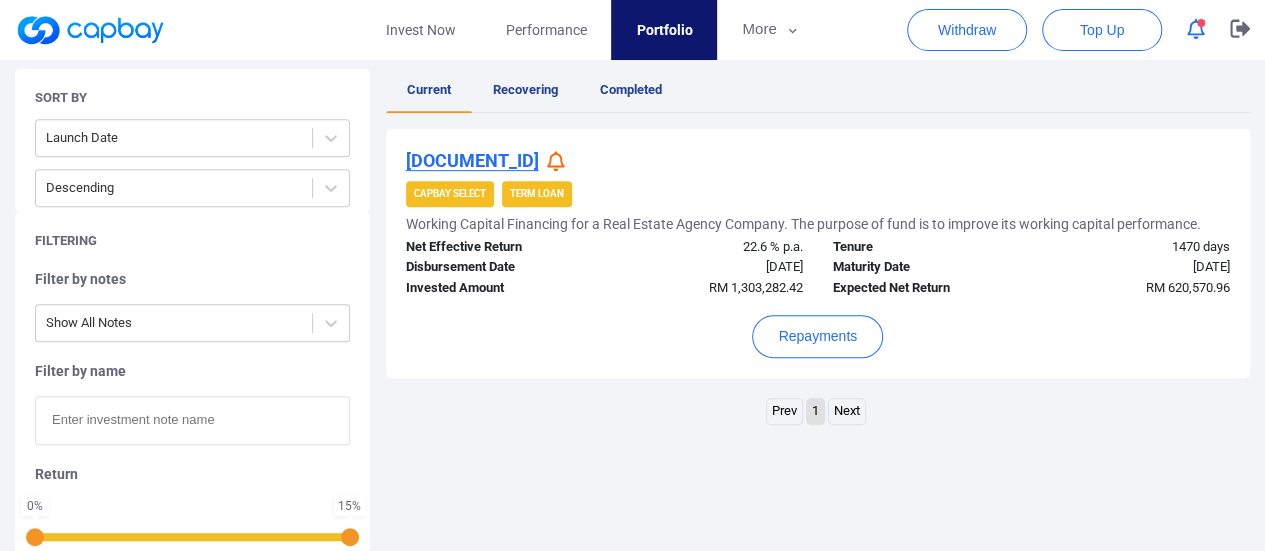 scroll, scrollTop: 300, scrollLeft: 0, axis: vertical 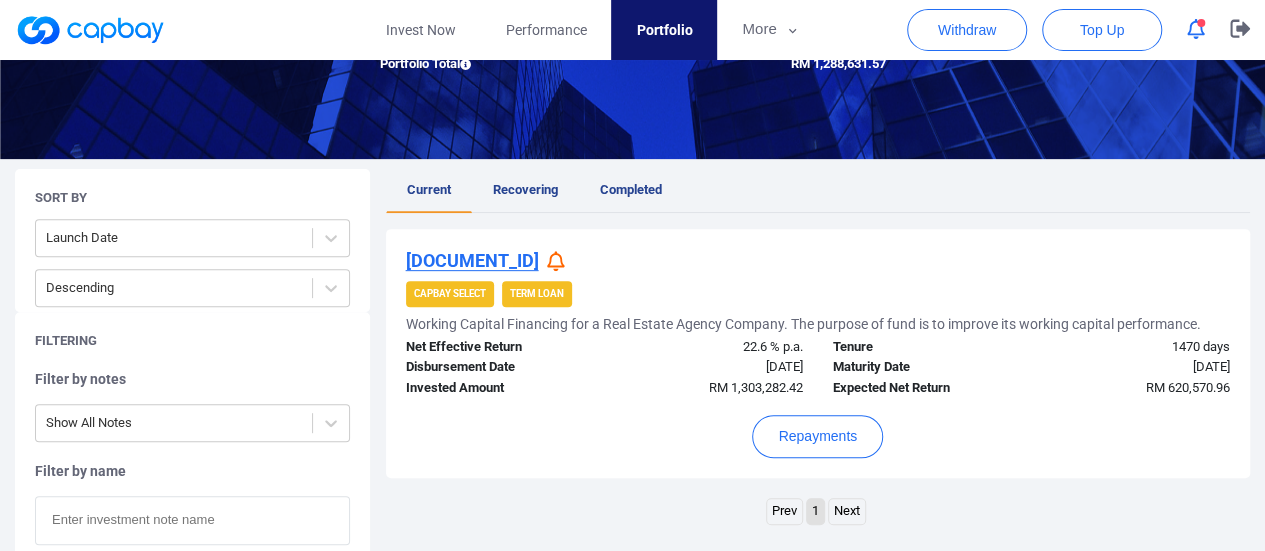 click 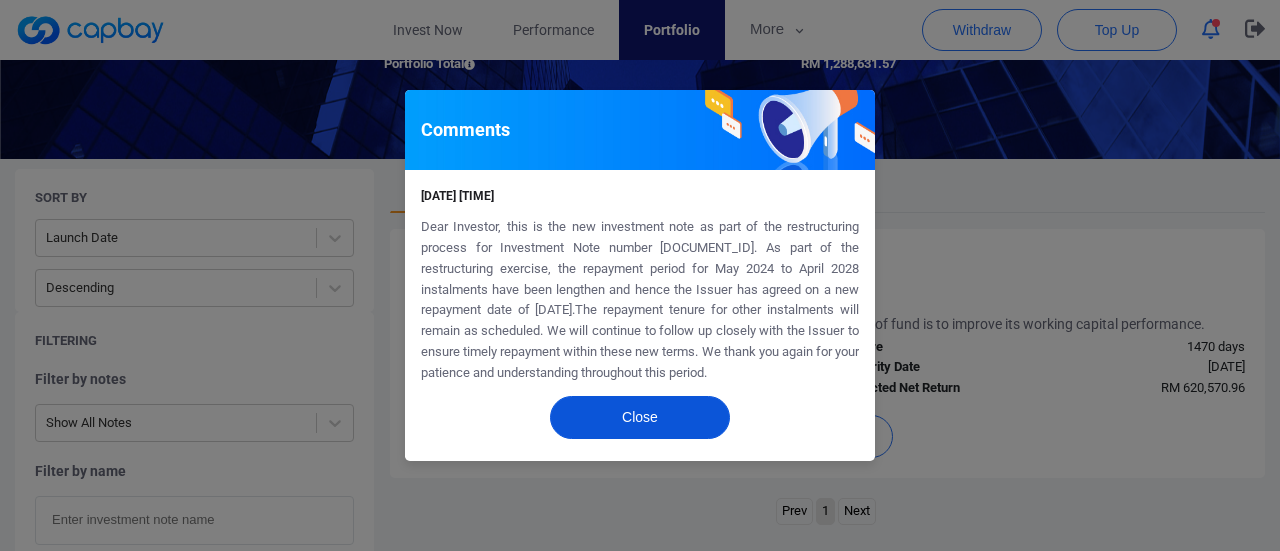 click on "Close" at bounding box center (640, 417) 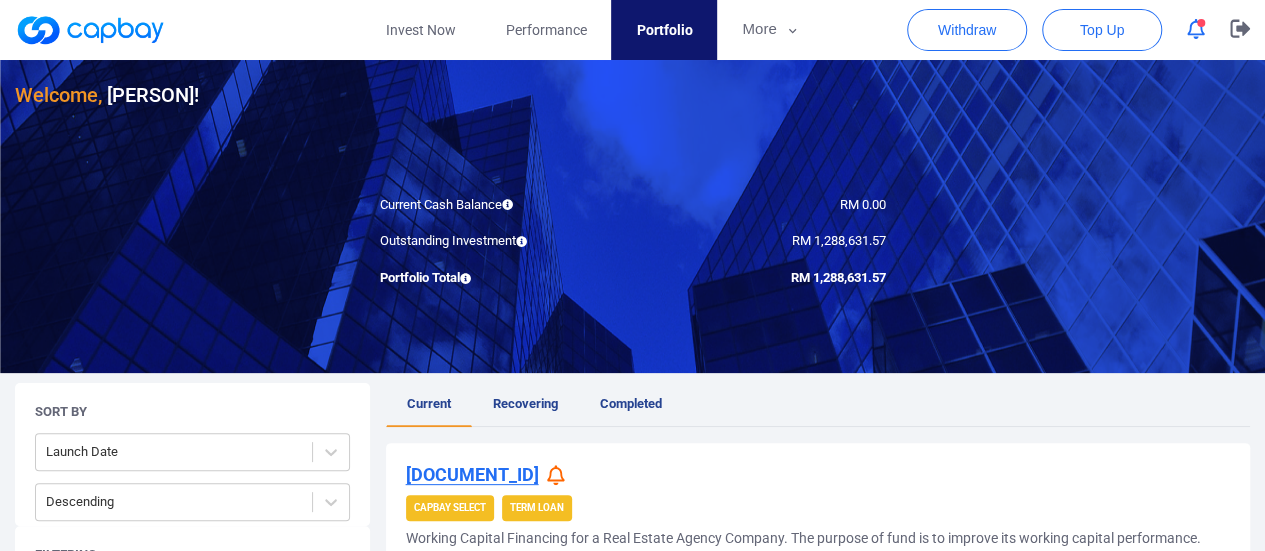 scroll, scrollTop: 0, scrollLeft: 0, axis: both 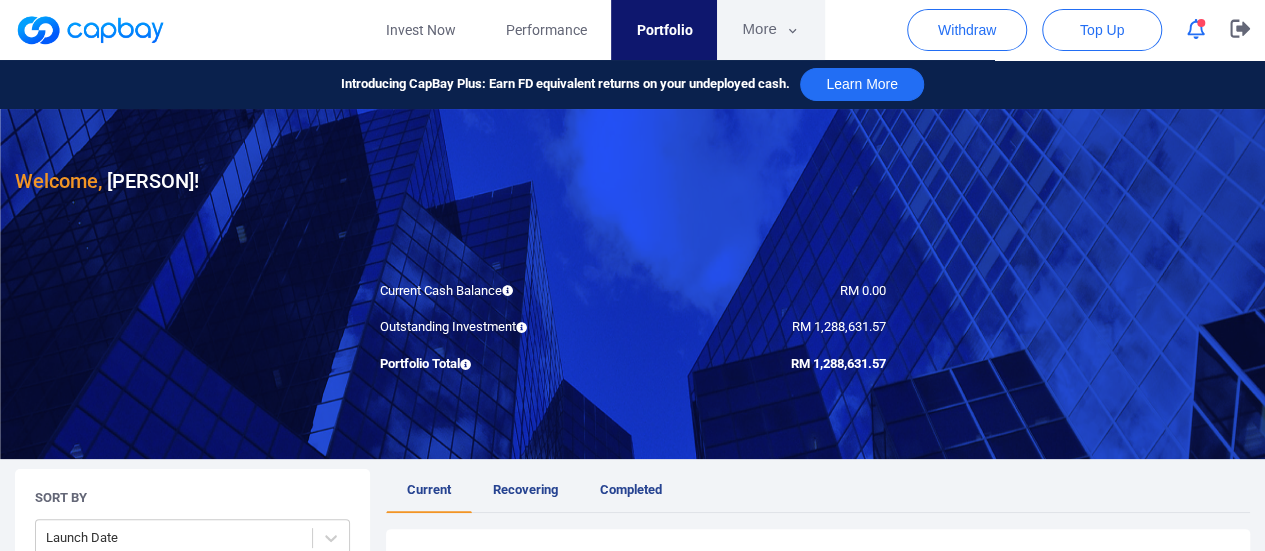 click on "More" at bounding box center [770, 30] 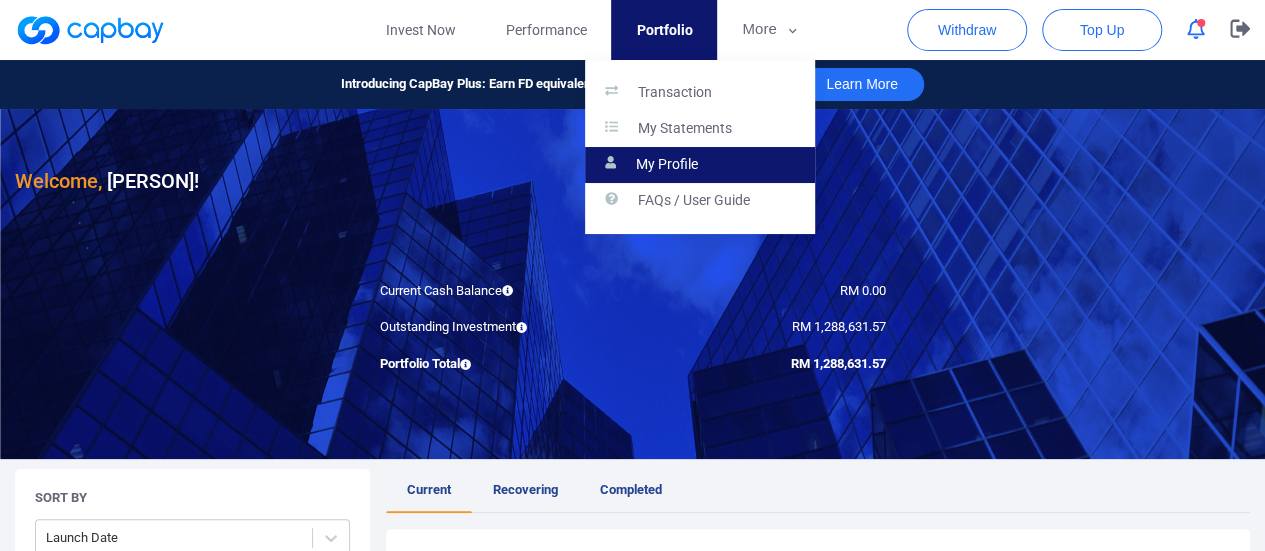 click on "My Profile" at bounding box center (667, 165) 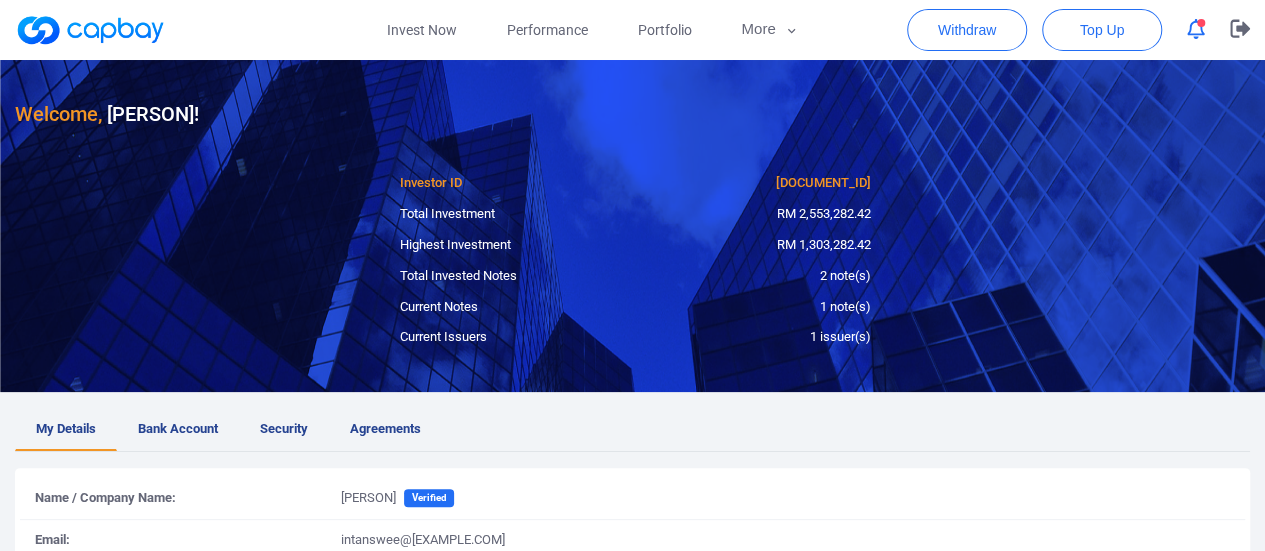 scroll, scrollTop: 0, scrollLeft: 0, axis: both 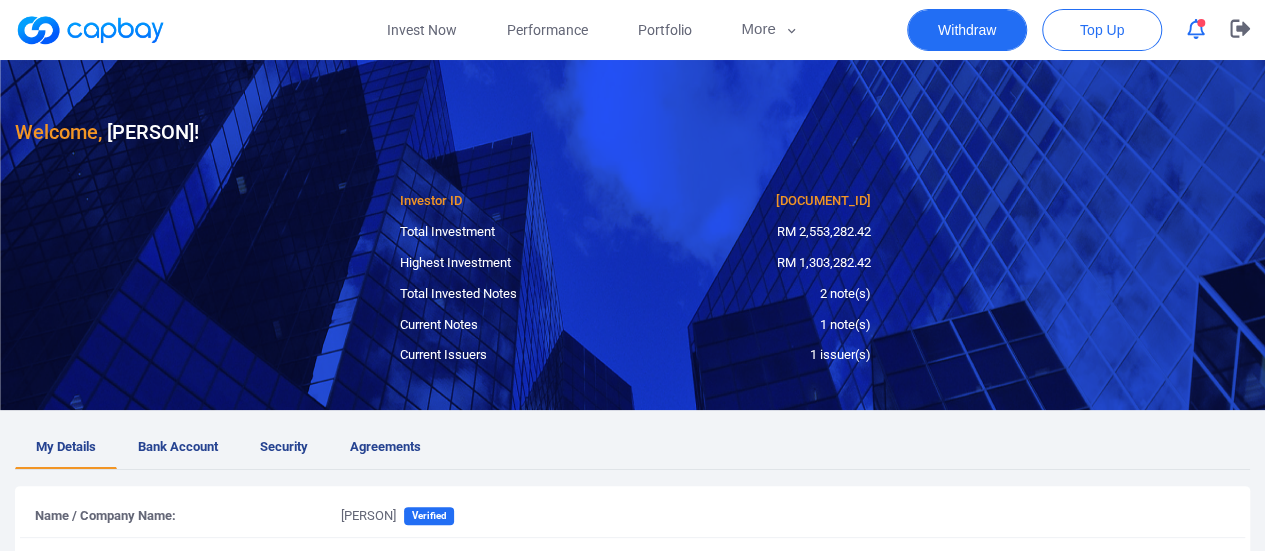 click on "Withdraw" at bounding box center (967, 30) 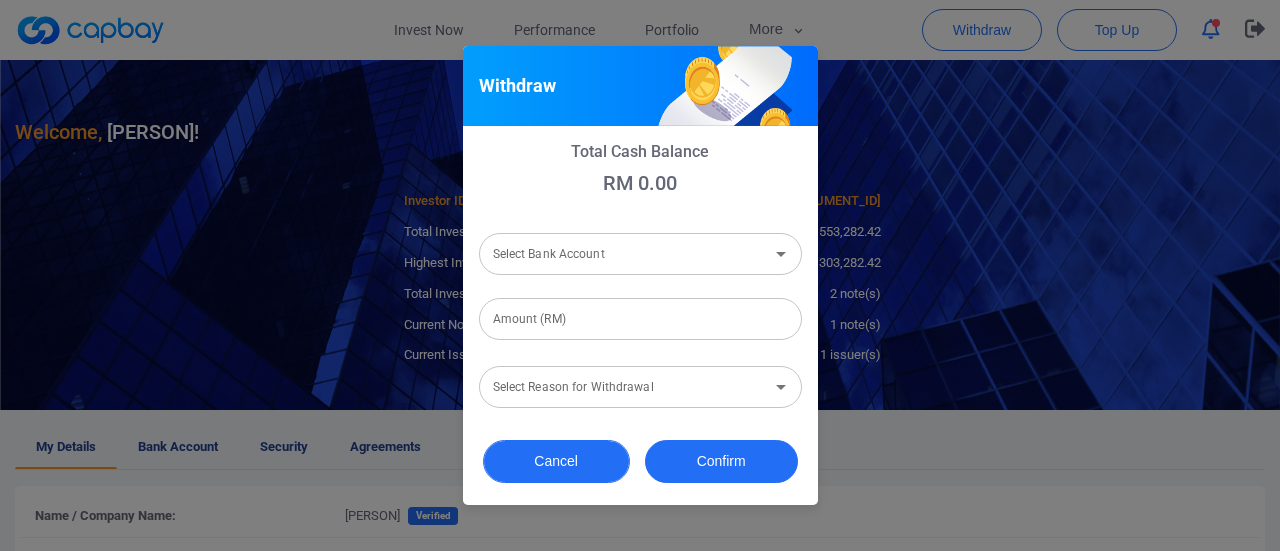 click on "Cancel" at bounding box center [556, 461] 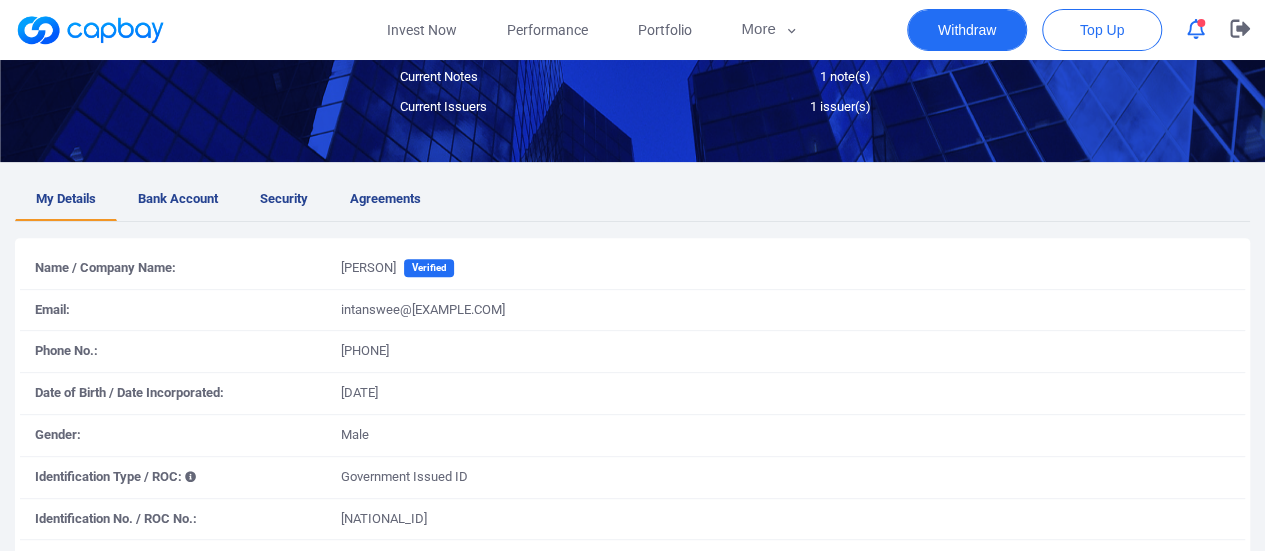 scroll, scrollTop: 300, scrollLeft: 0, axis: vertical 